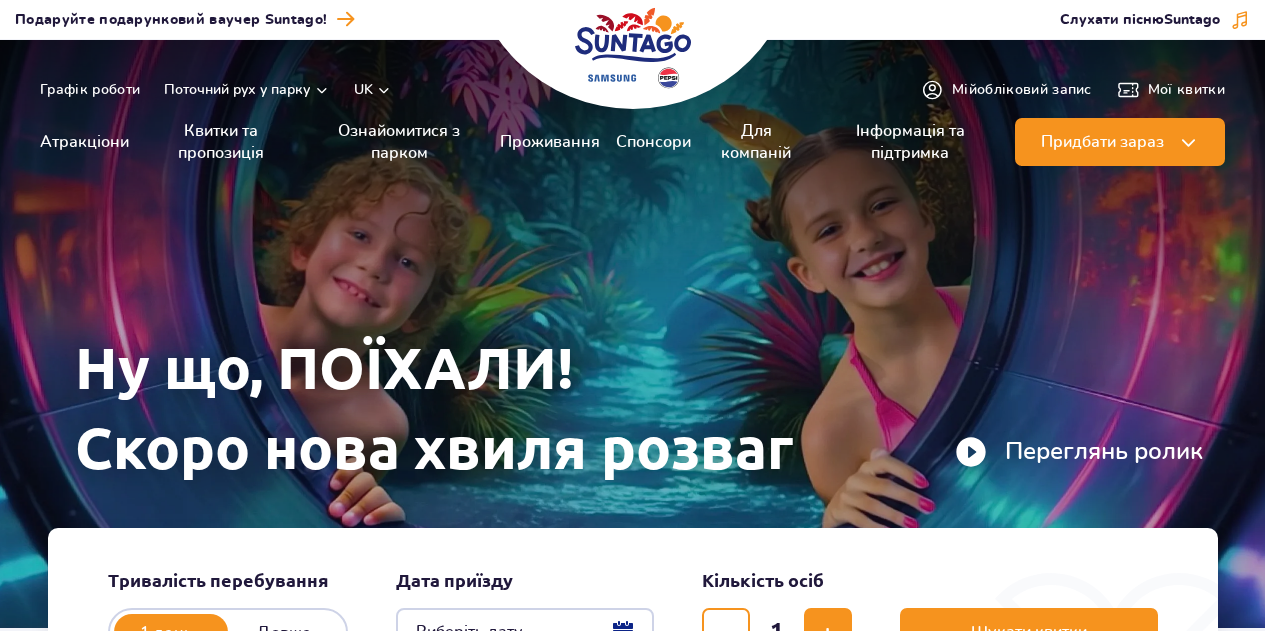 scroll, scrollTop: 0, scrollLeft: 0, axis: both 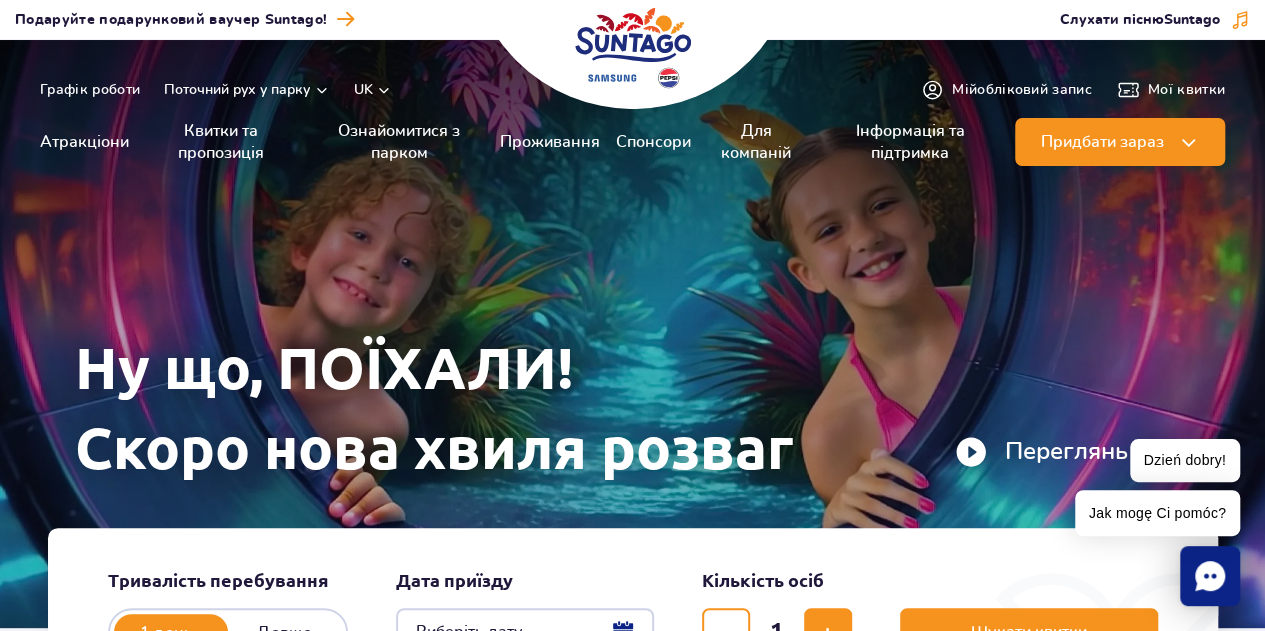 click on "uk" at bounding box center [373, 90] 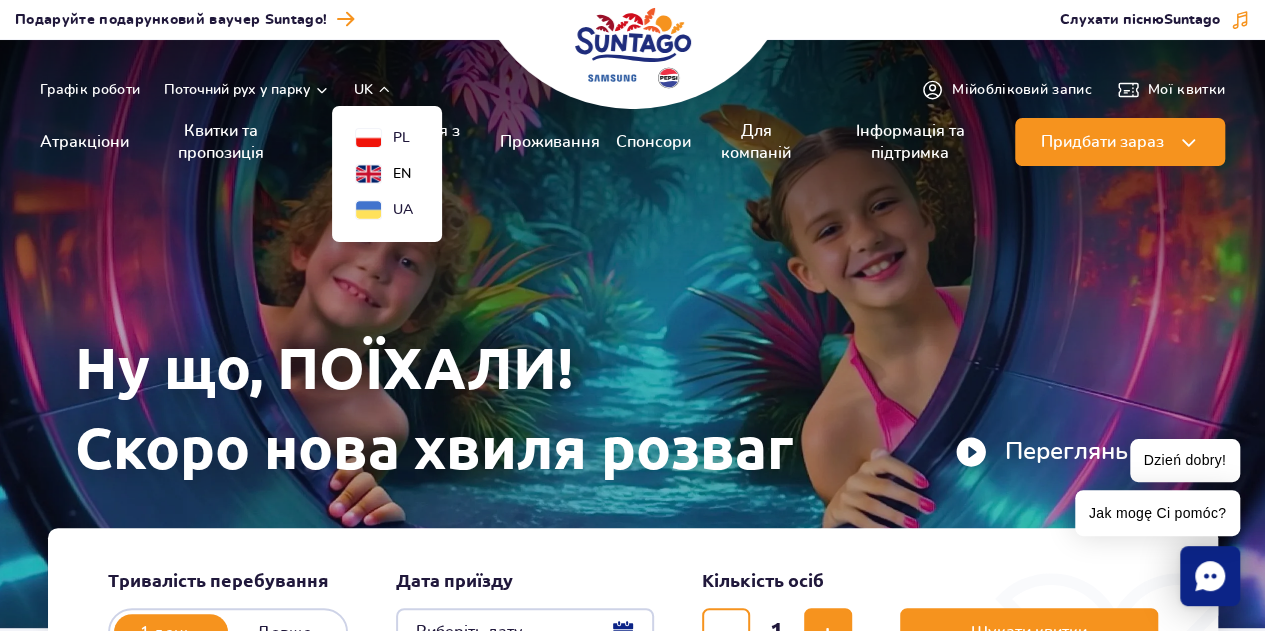 click on "EN" at bounding box center (383, 174) 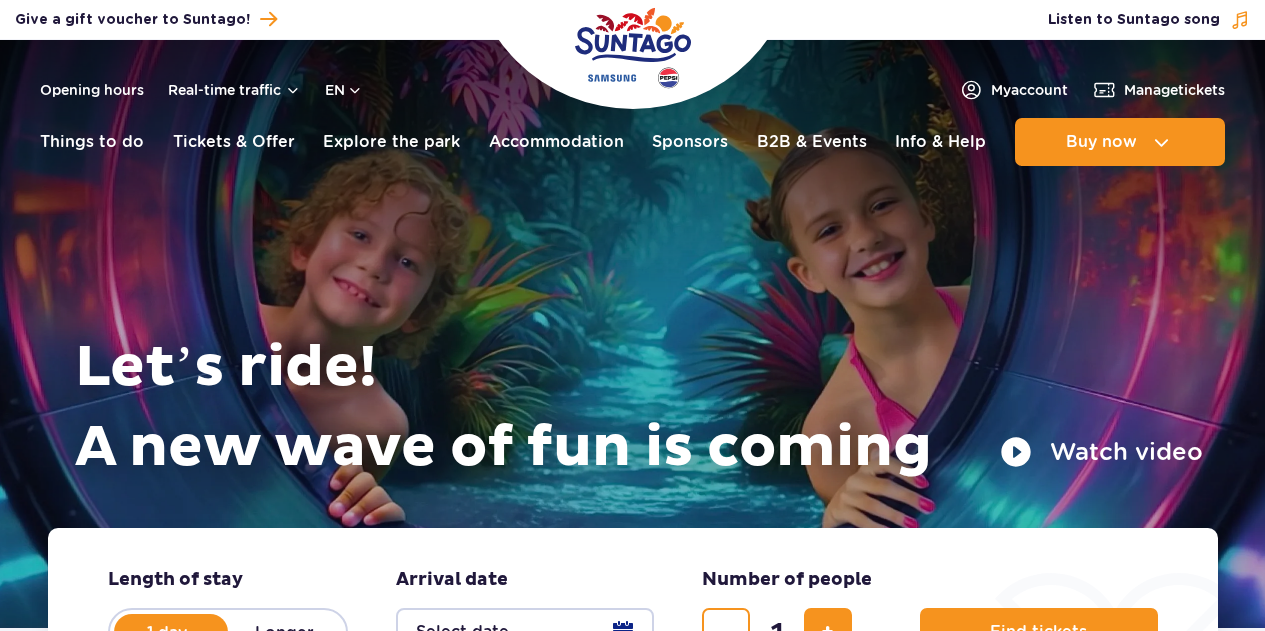scroll, scrollTop: 0, scrollLeft: 0, axis: both 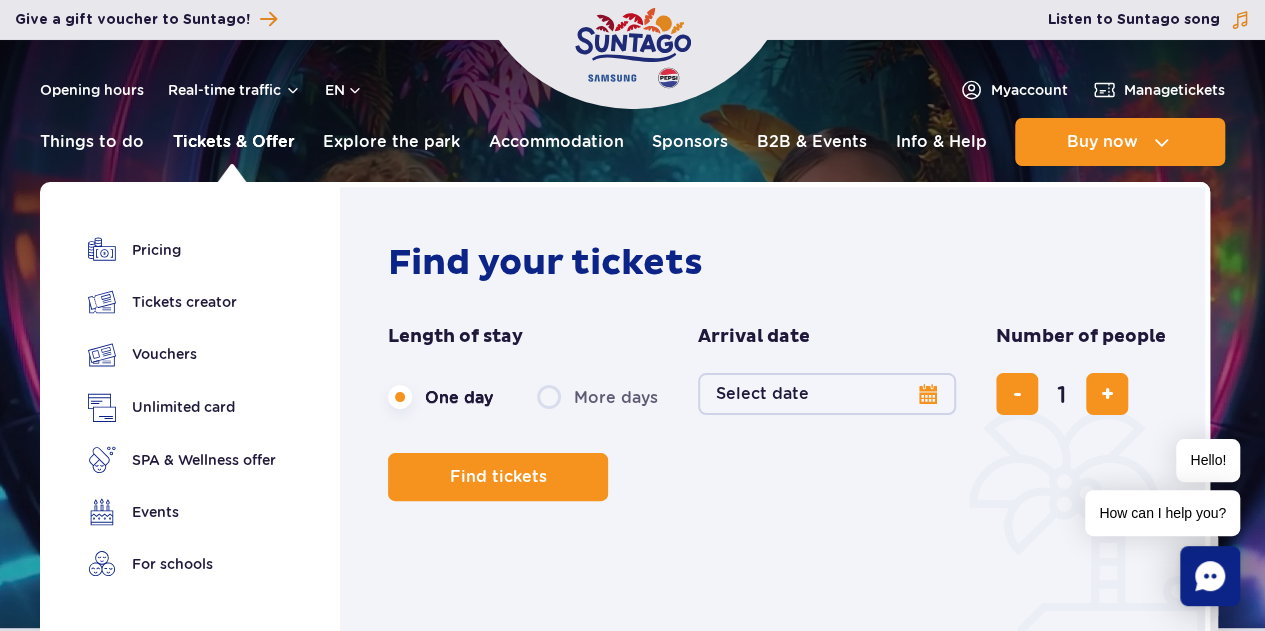click on "Tickets & Offer" at bounding box center (234, 142) 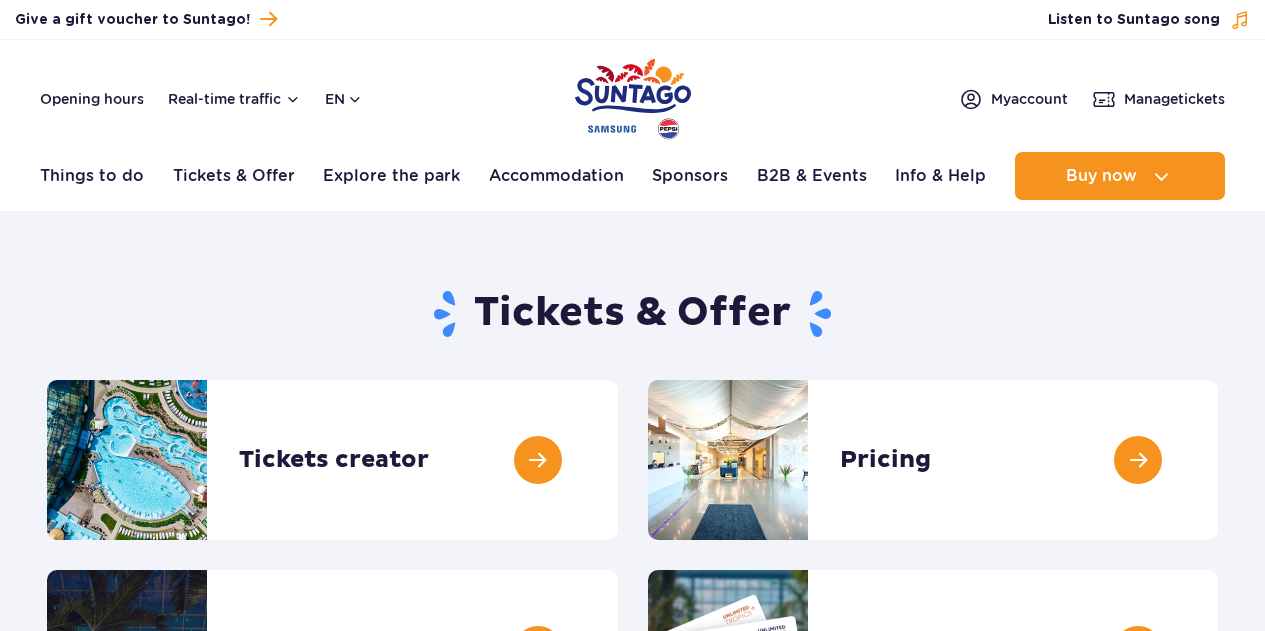 scroll, scrollTop: 0, scrollLeft: 0, axis: both 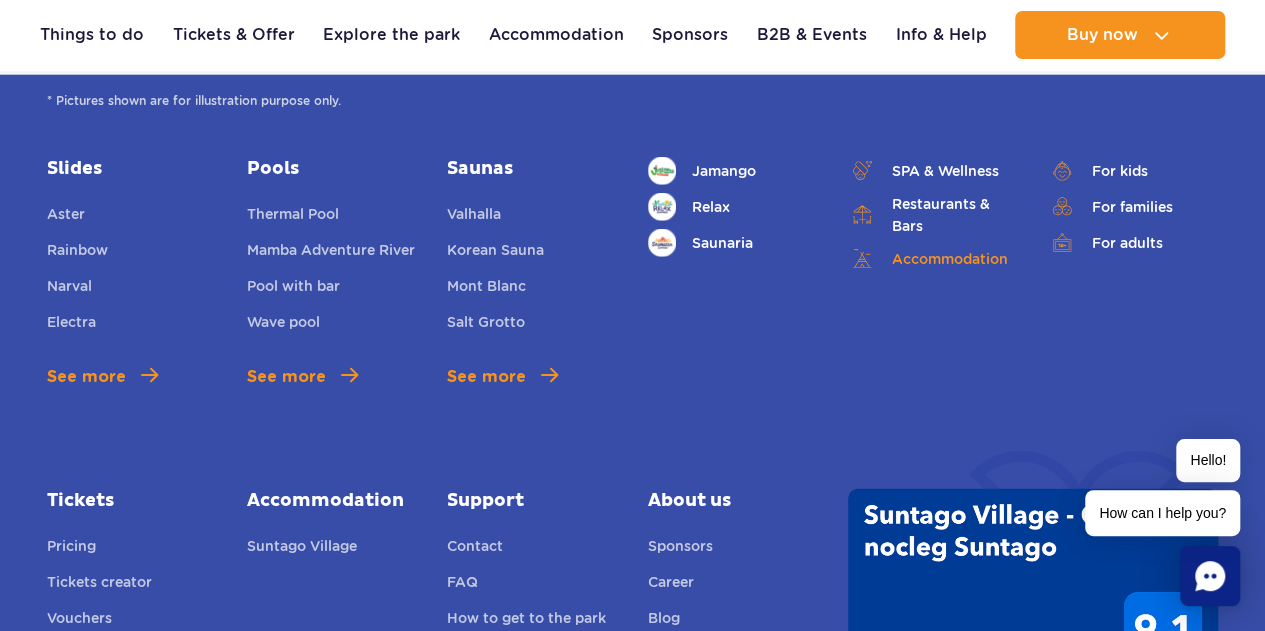 click on "Accommodation" at bounding box center [933, 259] 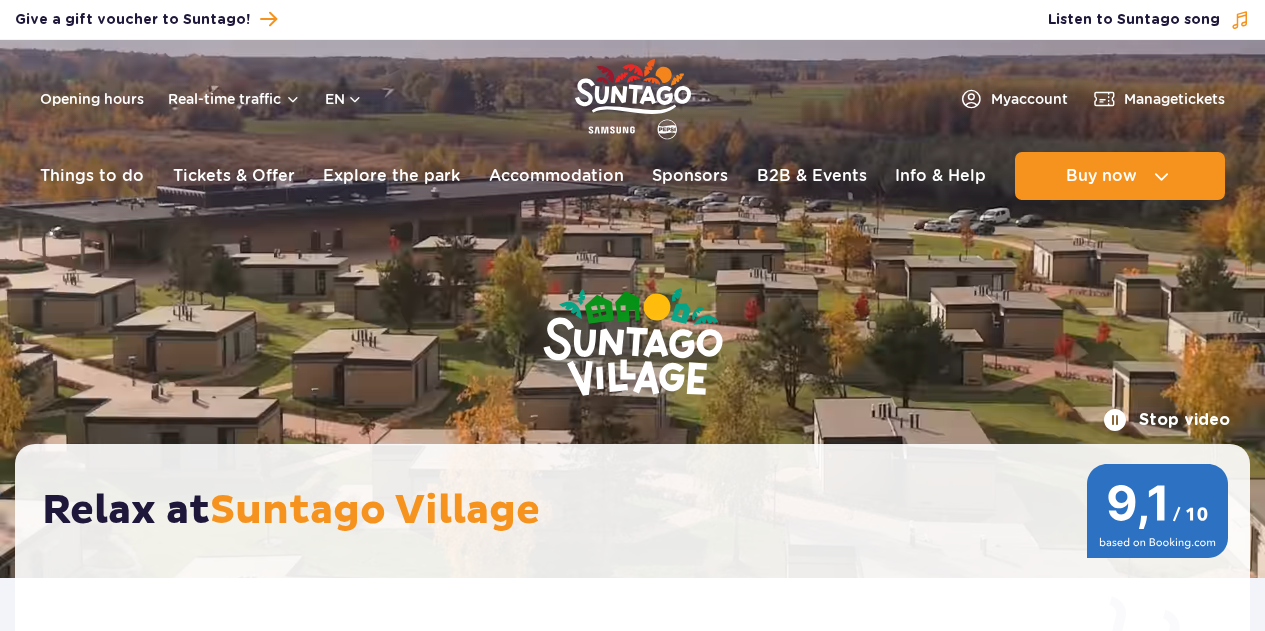 scroll, scrollTop: 0, scrollLeft: 0, axis: both 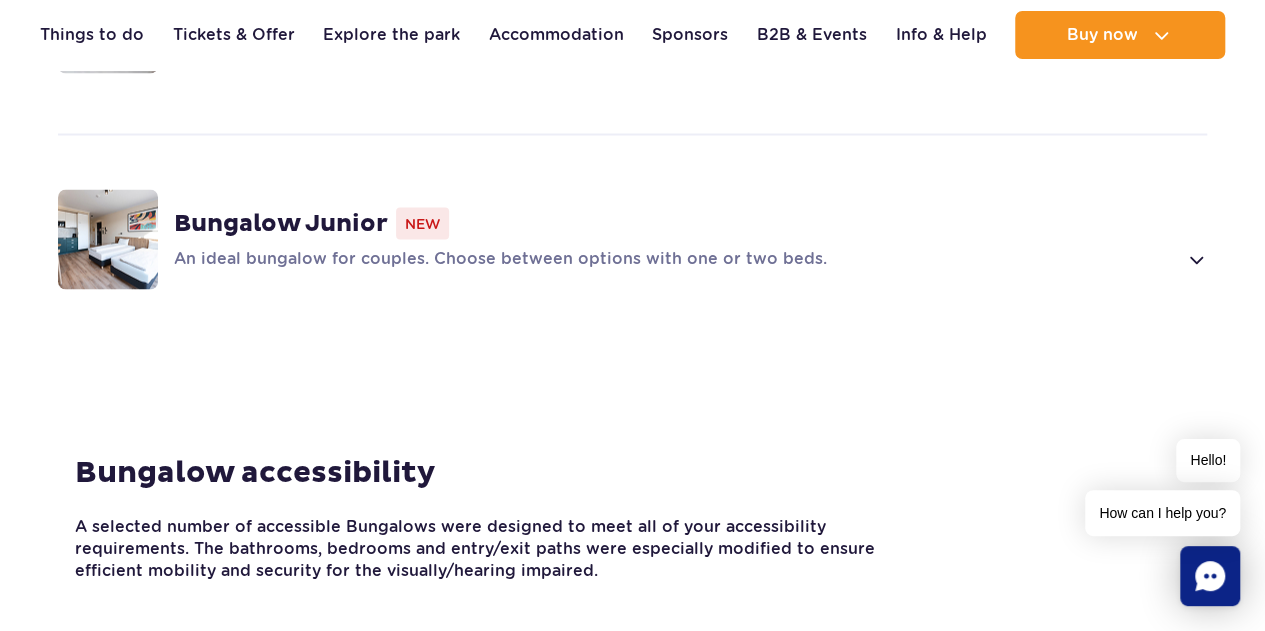 drag, startPoint x: 943, startPoint y: 172, endPoint x: 670, endPoint y: 150, distance: 273.885 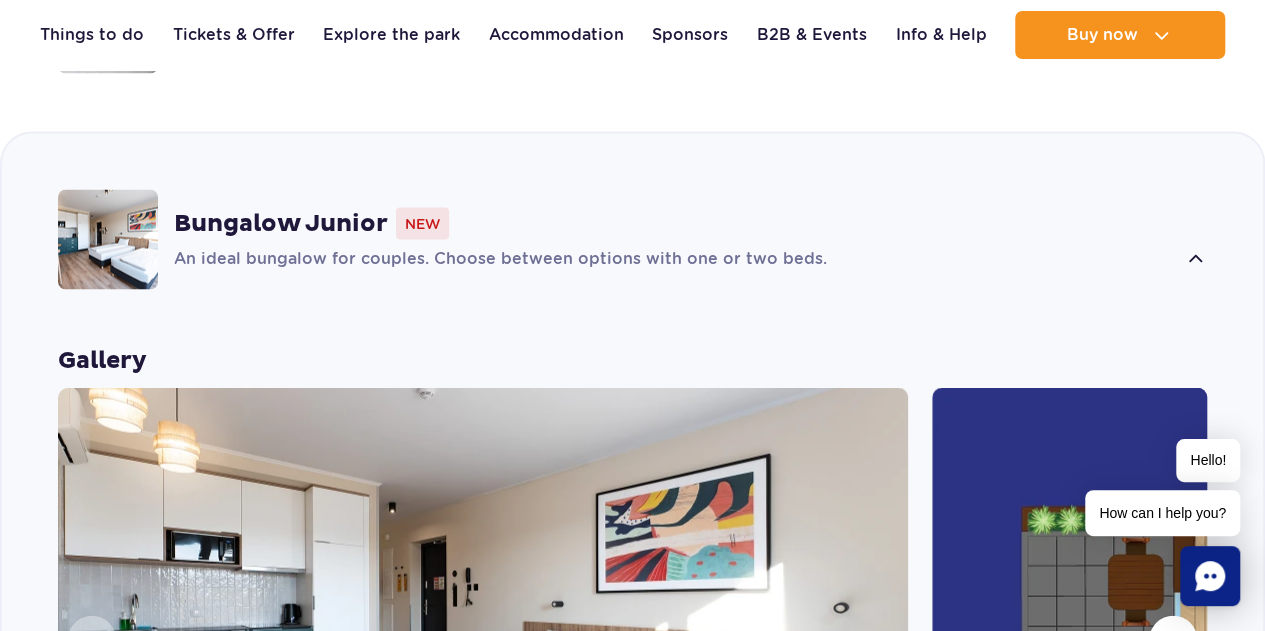 scroll, scrollTop: 1832, scrollLeft: 0, axis: vertical 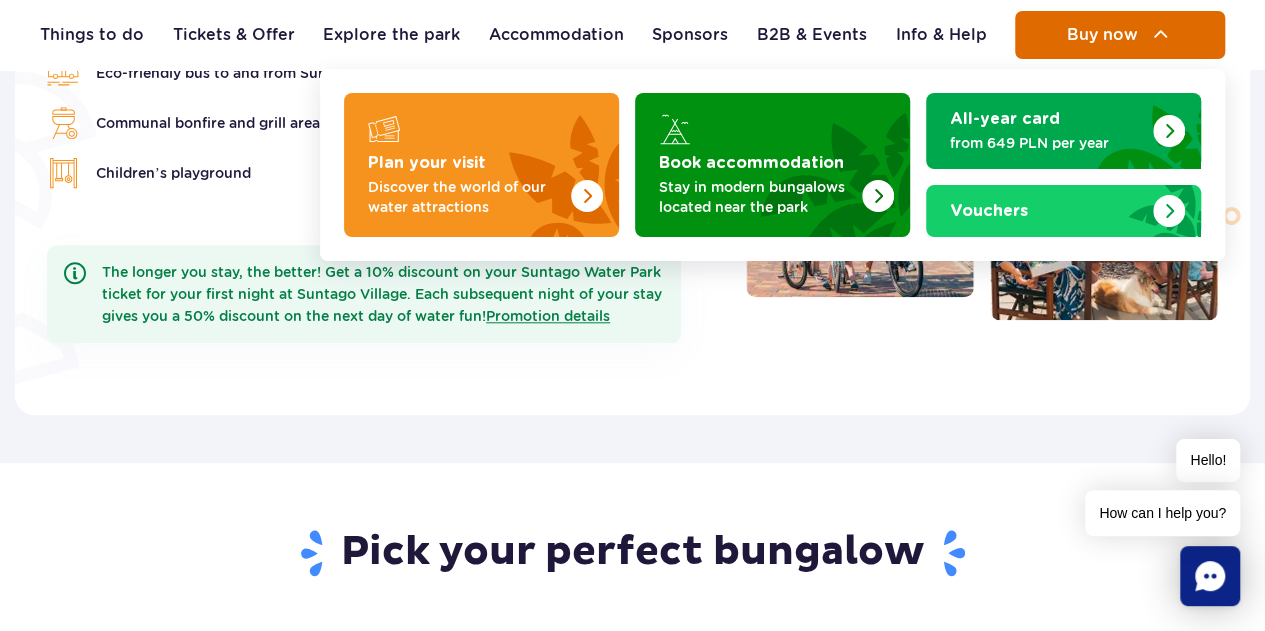 click on "Buy now" at bounding box center [1120, 35] 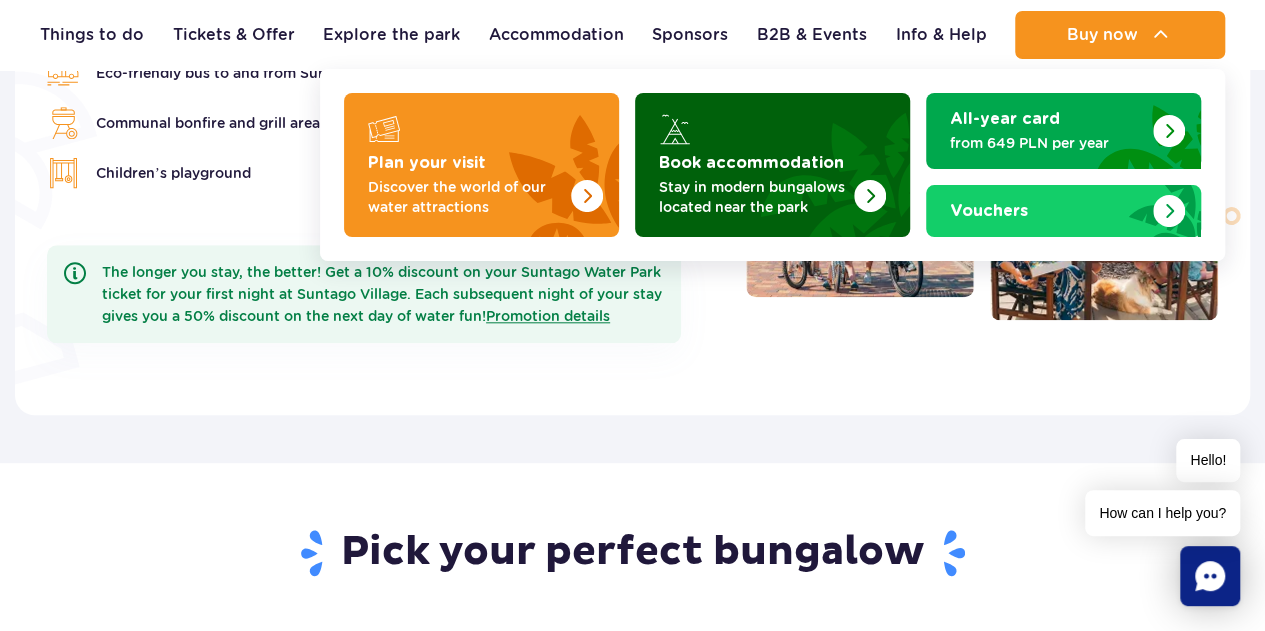 click at bounding box center [822, 159] 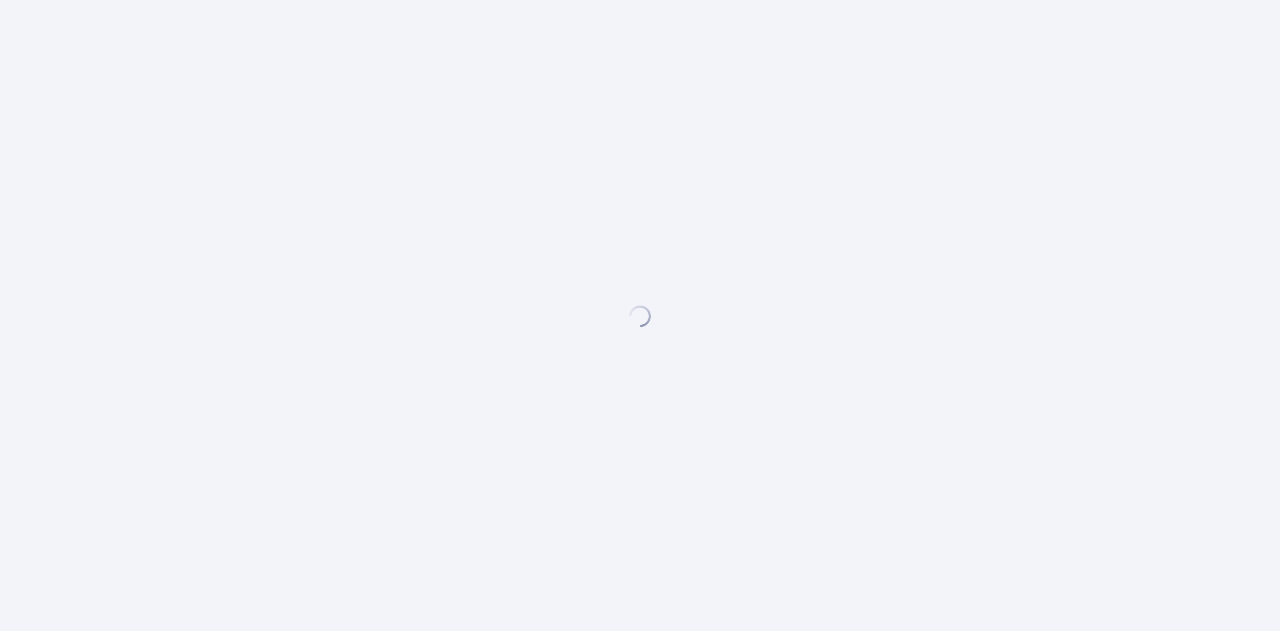 scroll, scrollTop: 0, scrollLeft: 0, axis: both 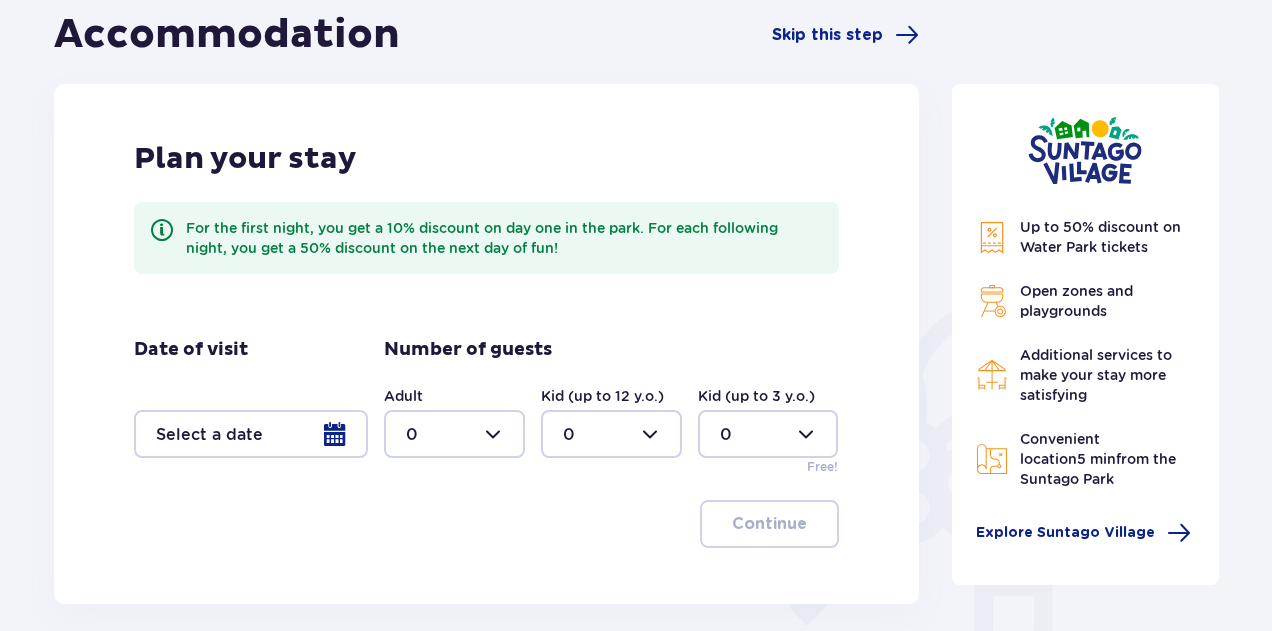 click at bounding box center [251, 434] 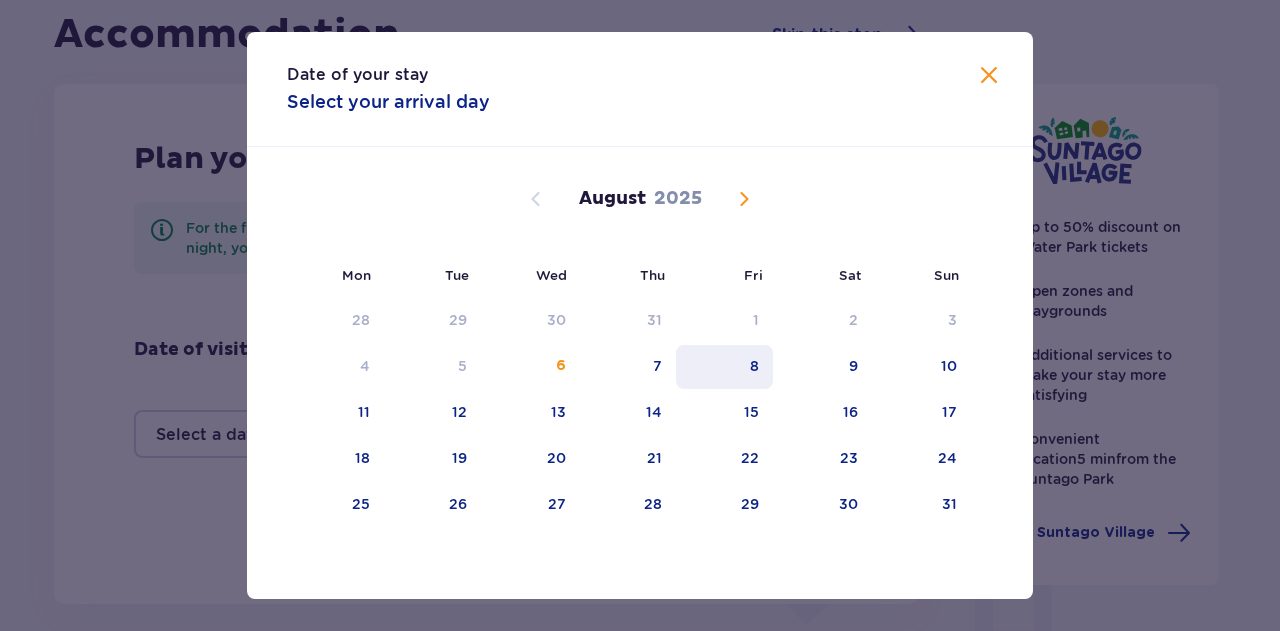 click on "8" at bounding box center (724, 367) 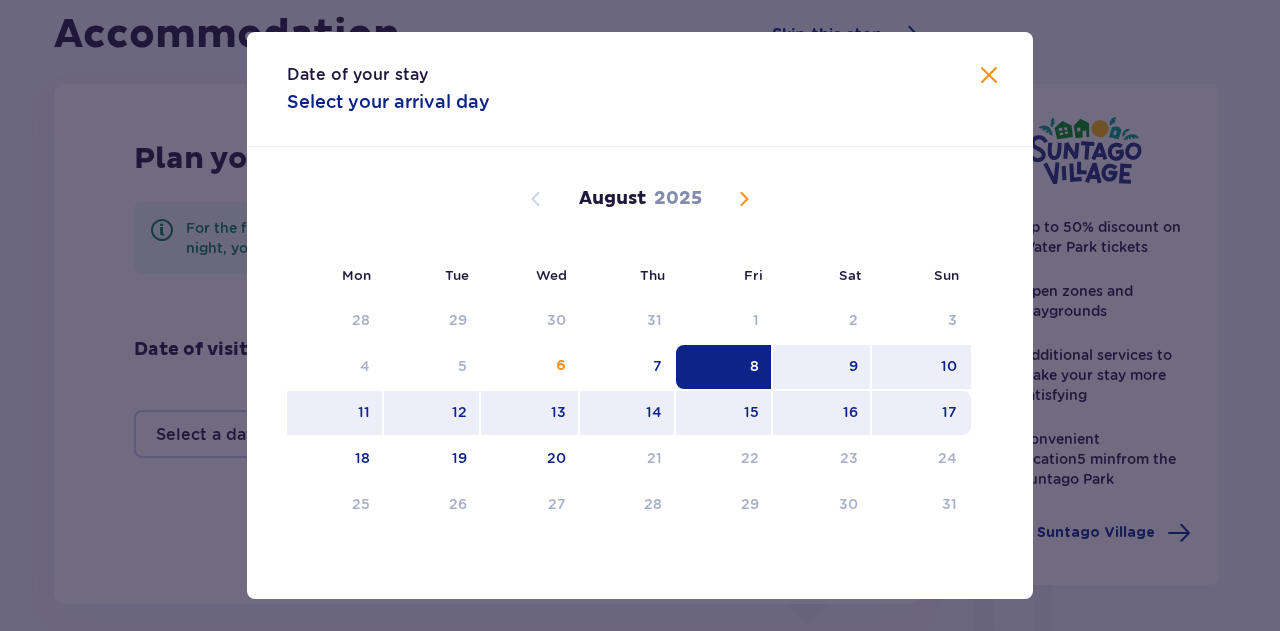 click on "17" at bounding box center [921, 413] 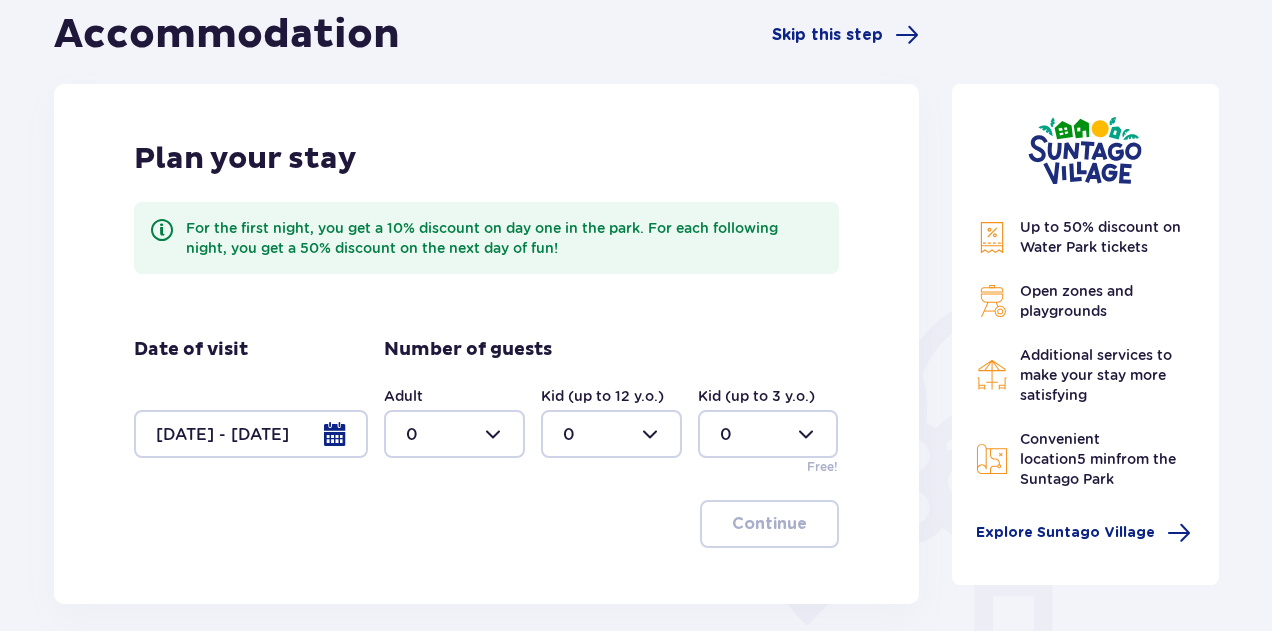 click on "Up to 50% discount on Water Park tickets   Open zones and playgrounds   Additional services to make your stay more satisfying   Convenient location  5 min  from the Suntago Park   Explore Suntago Village" at bounding box center [1086, 419] 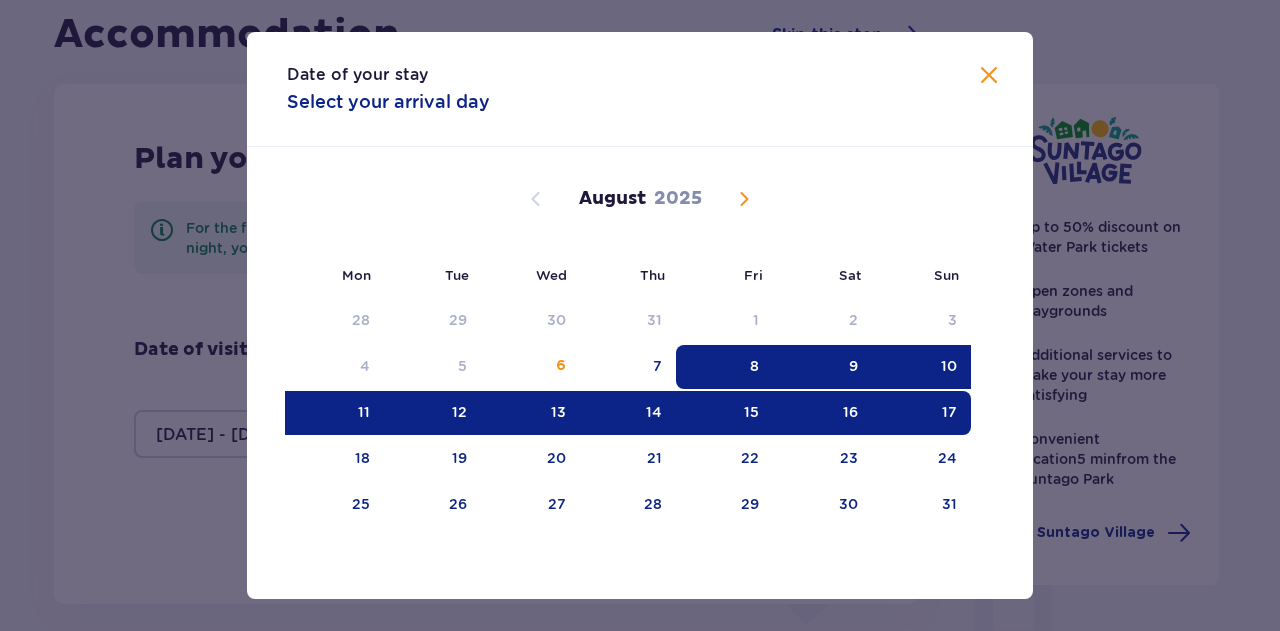 click on "8" at bounding box center (724, 367) 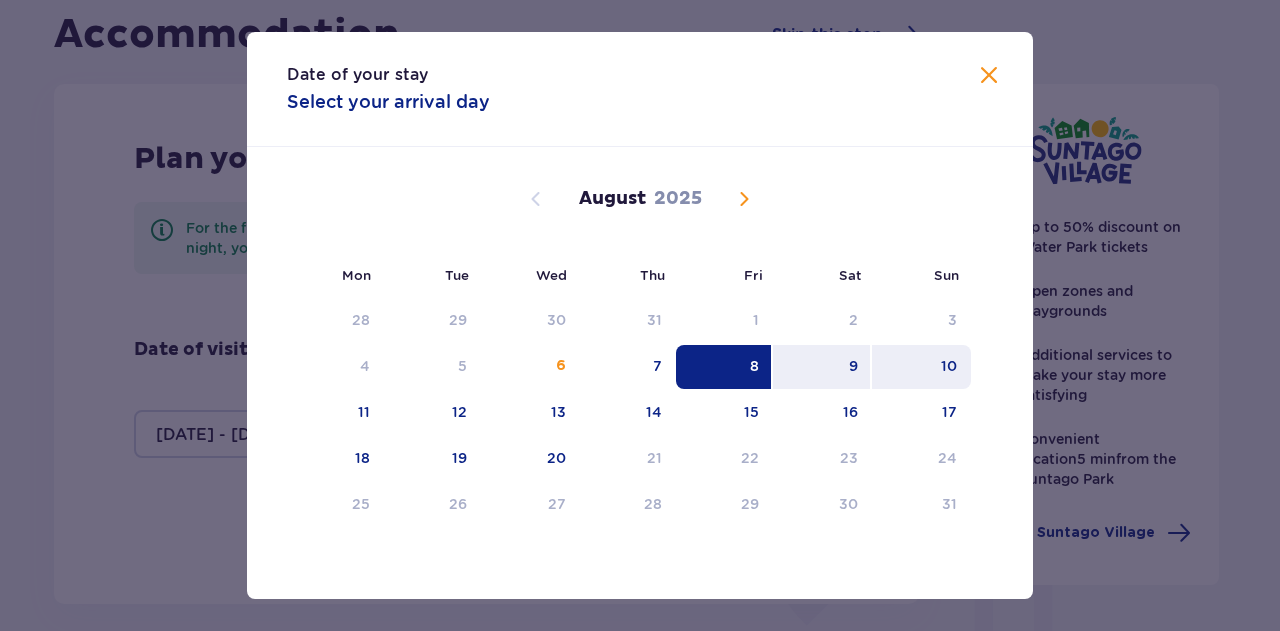 click on "10" at bounding box center [921, 367] 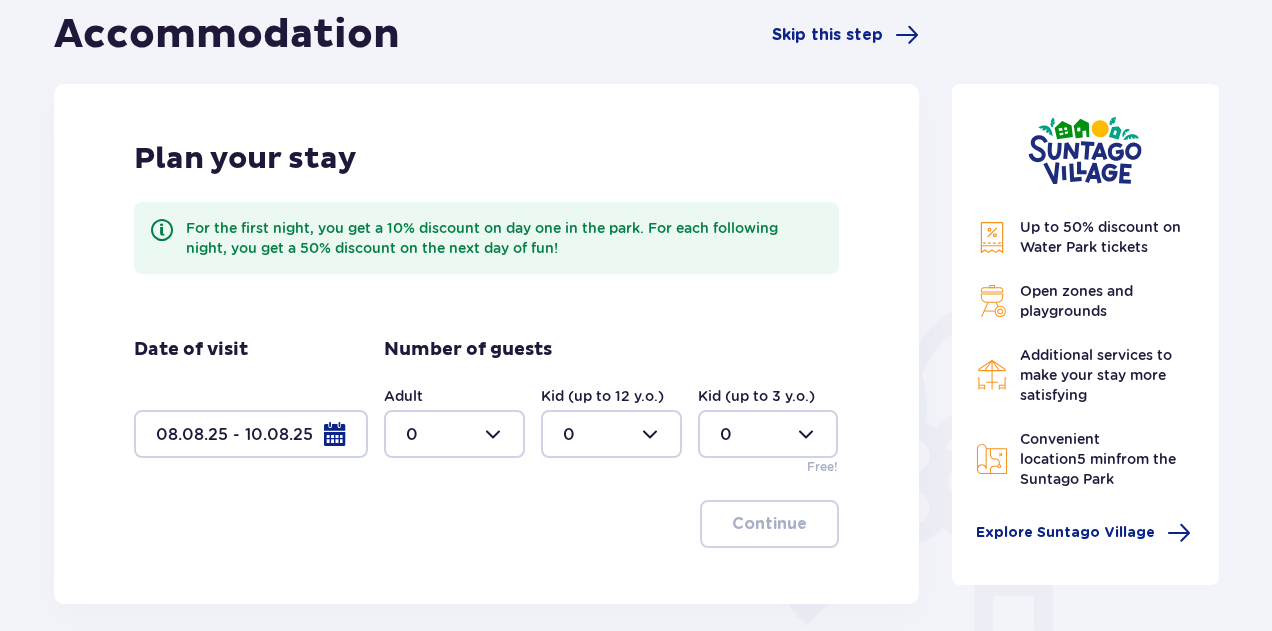 click at bounding box center [454, 434] 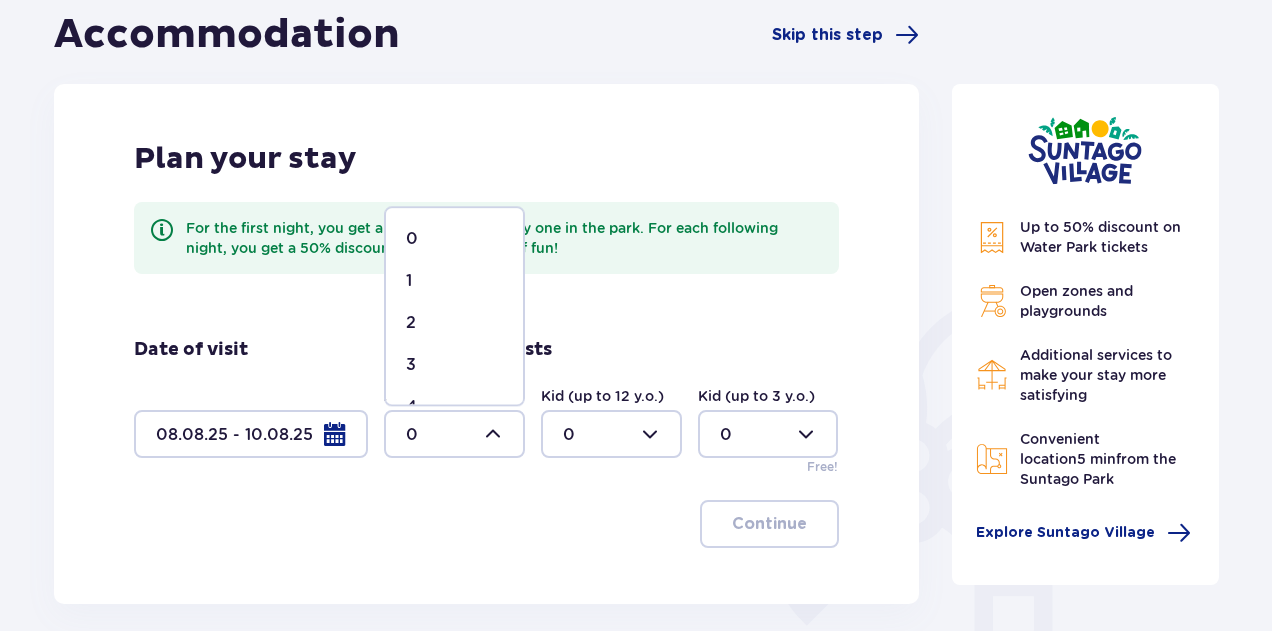 click on "1" at bounding box center [454, 281] 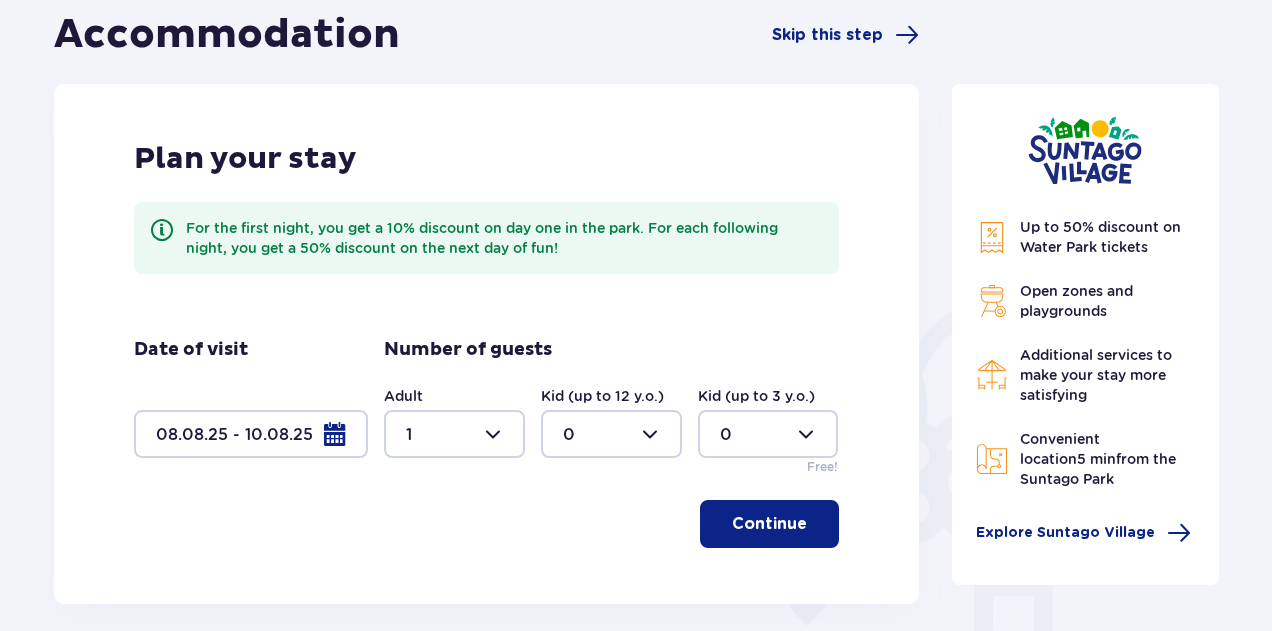 click on "Continue" at bounding box center (769, 524) 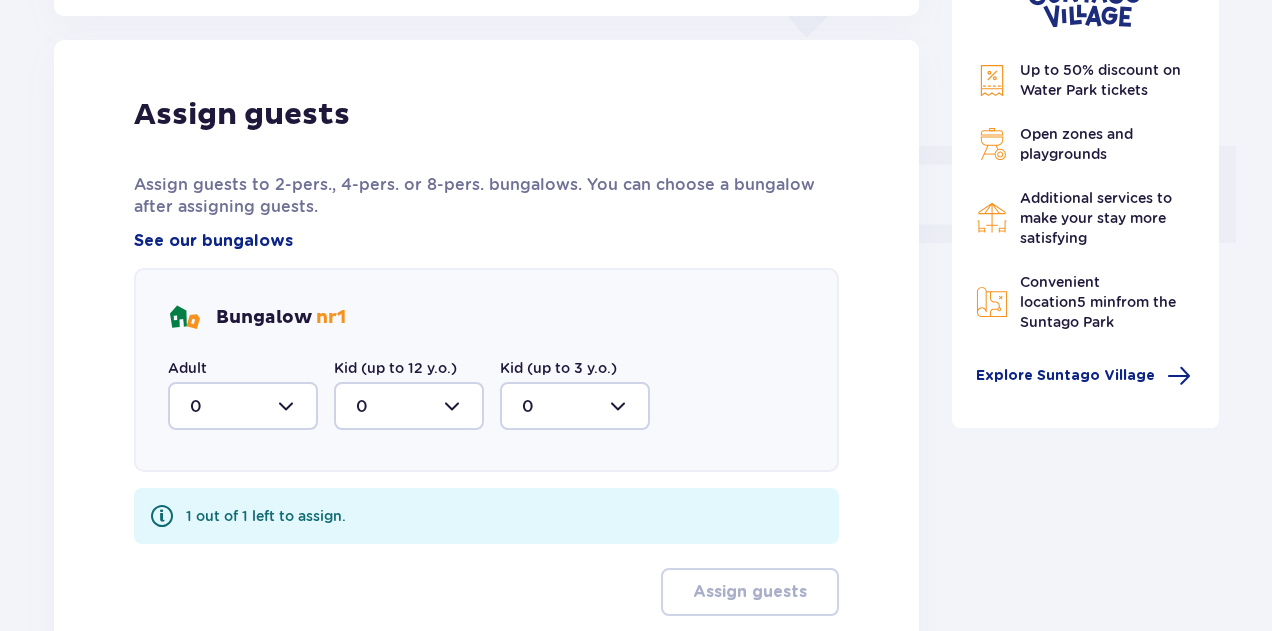 scroll, scrollTop: 806, scrollLeft: 0, axis: vertical 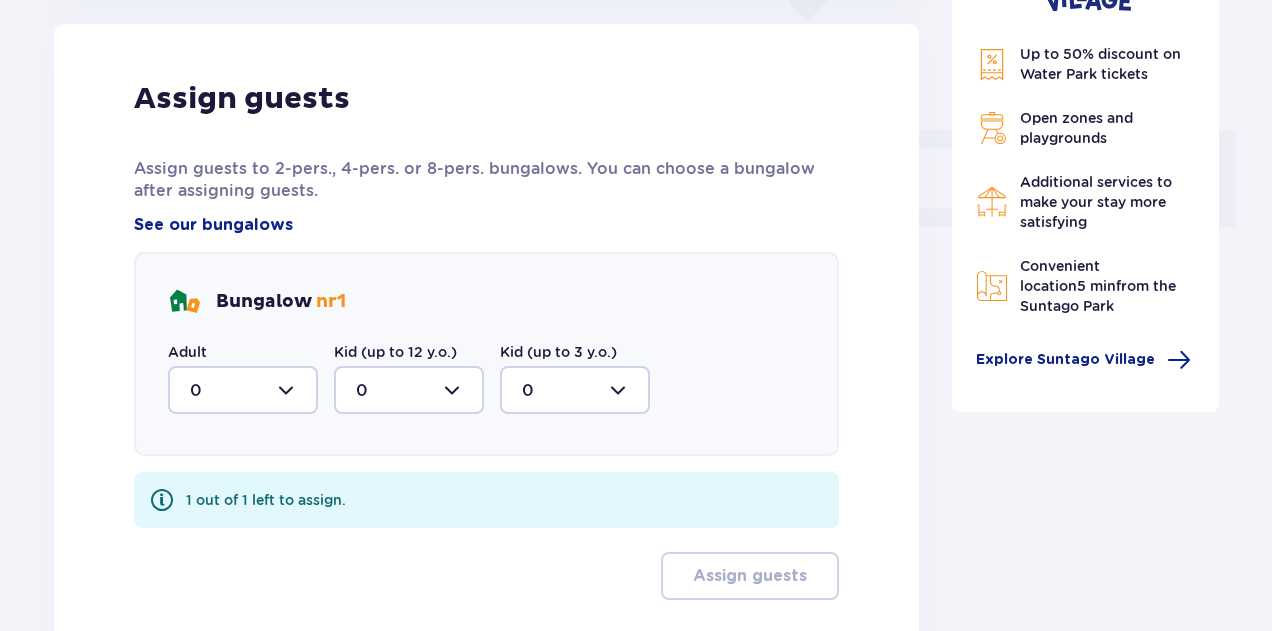 click at bounding box center (243, 390) 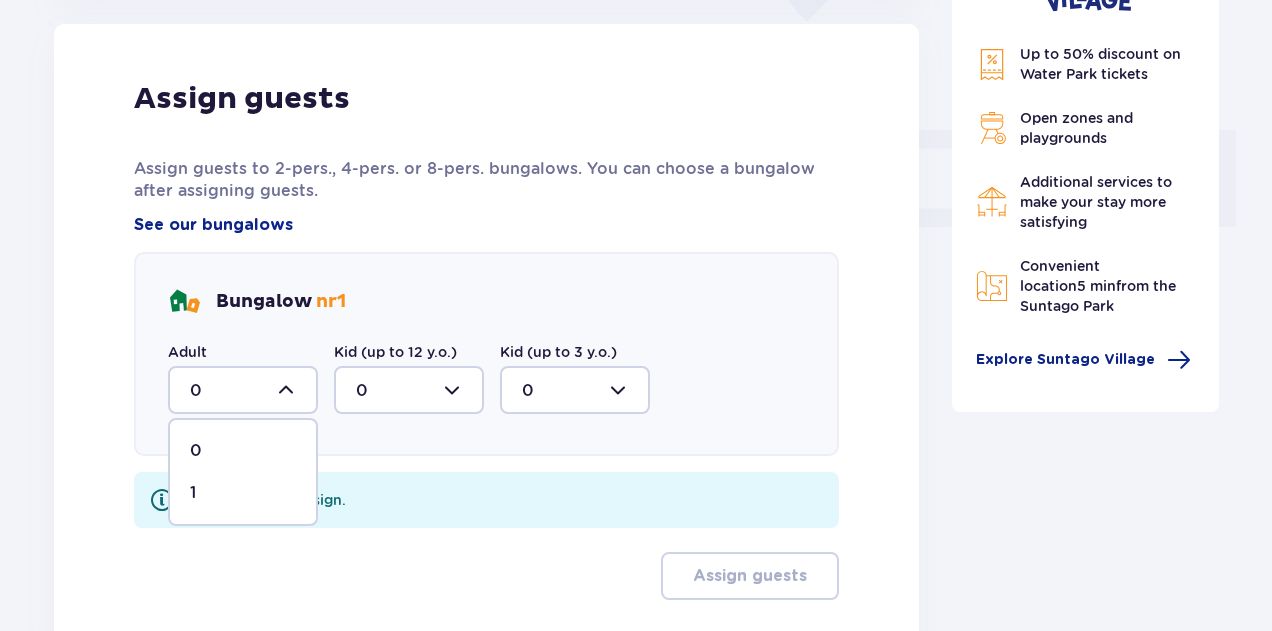 click on "1" at bounding box center [243, 493] 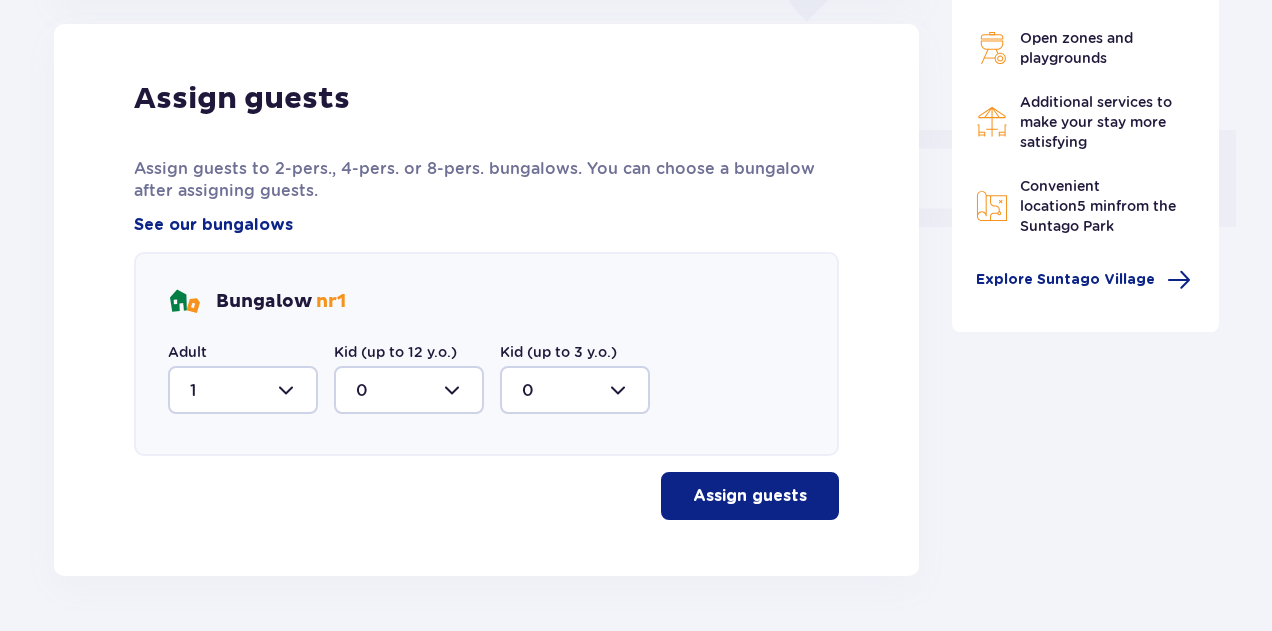 click on "Assign guests" at bounding box center [750, 496] 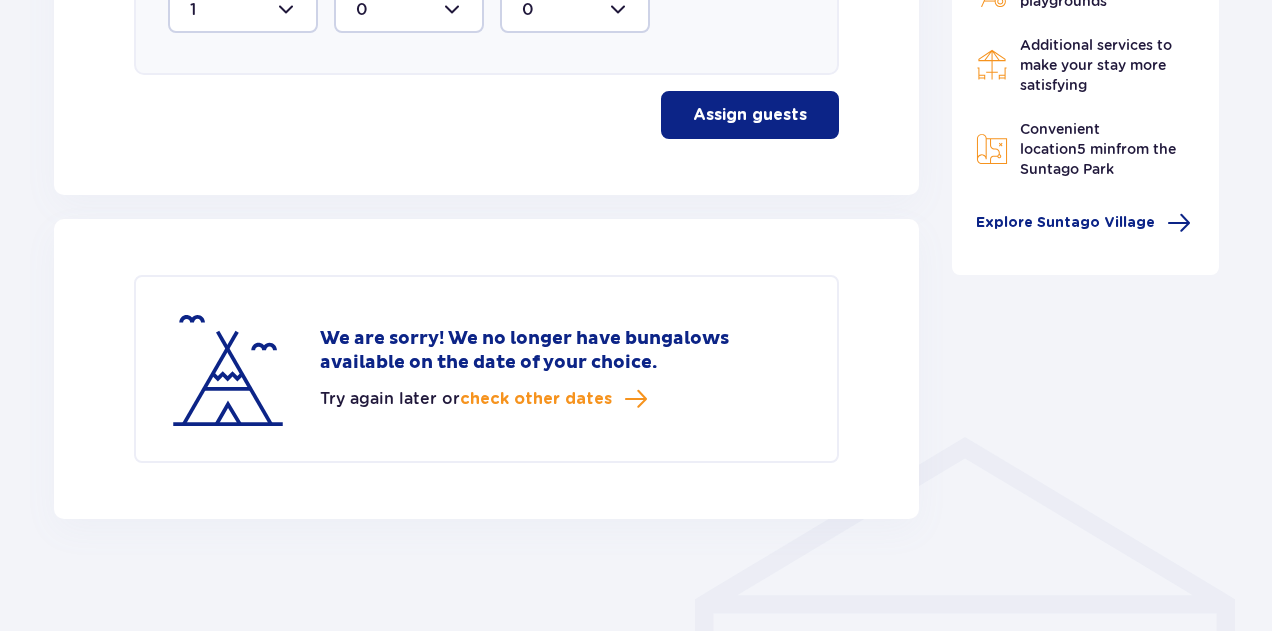 scroll, scrollTop: 1194, scrollLeft: 0, axis: vertical 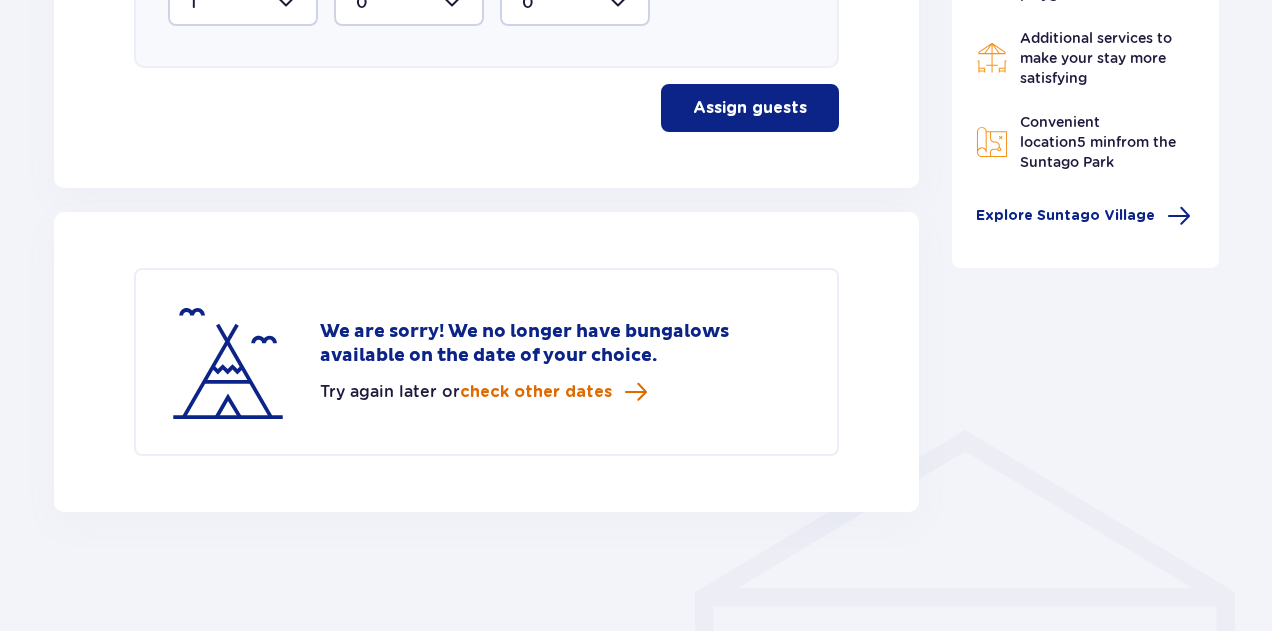 click on "check other dates" at bounding box center [554, 392] 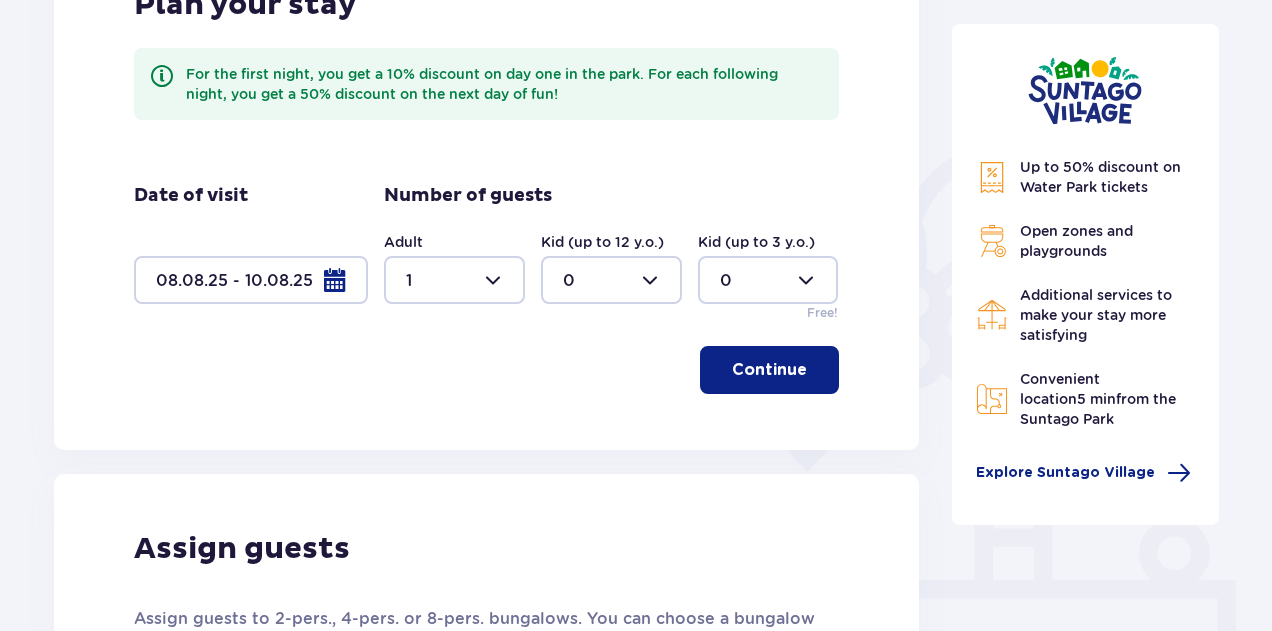 scroll, scrollTop: 236, scrollLeft: 0, axis: vertical 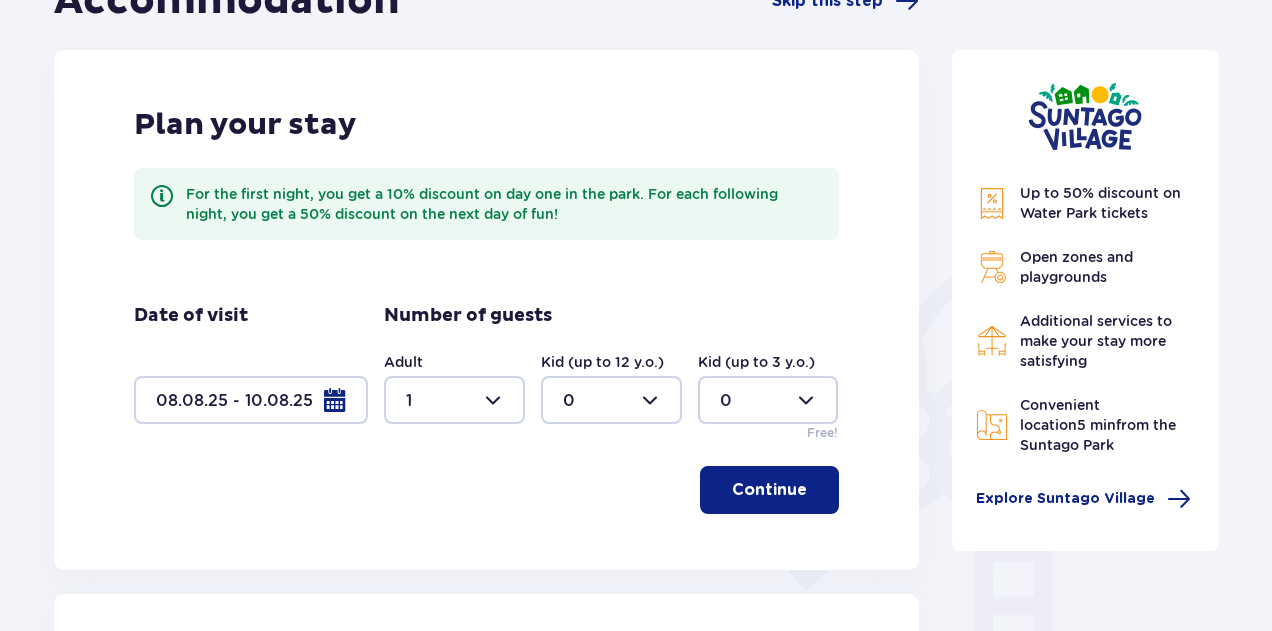 click on "Continue" at bounding box center (769, 490) 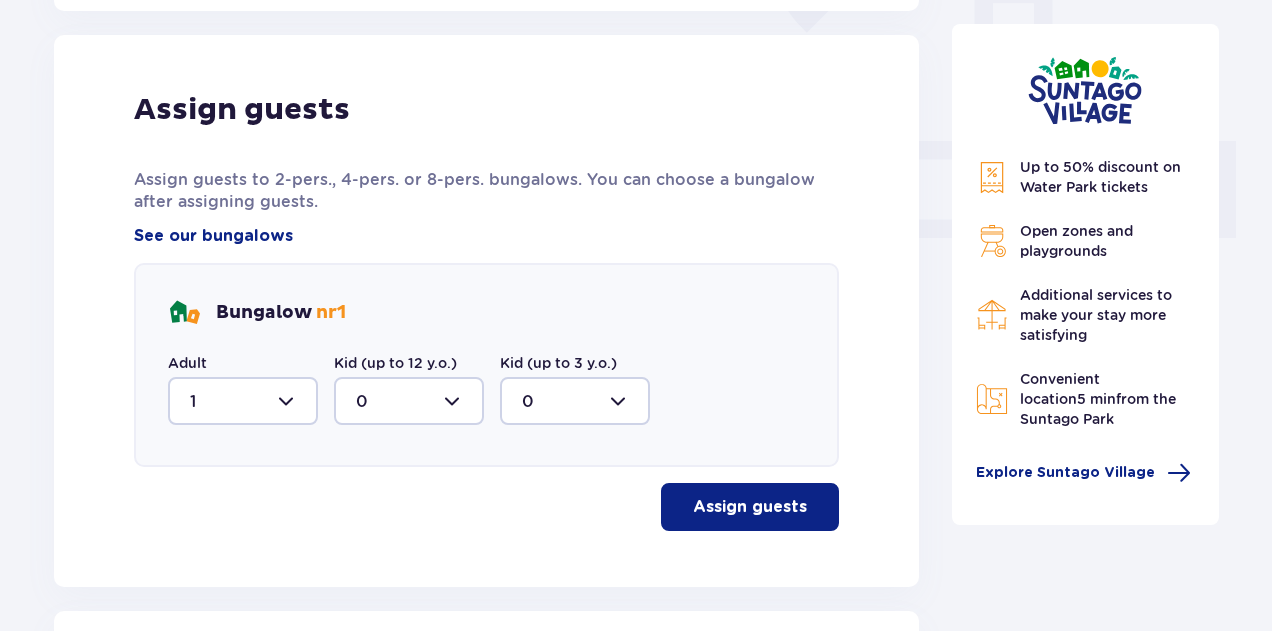 scroll, scrollTop: 806, scrollLeft: 0, axis: vertical 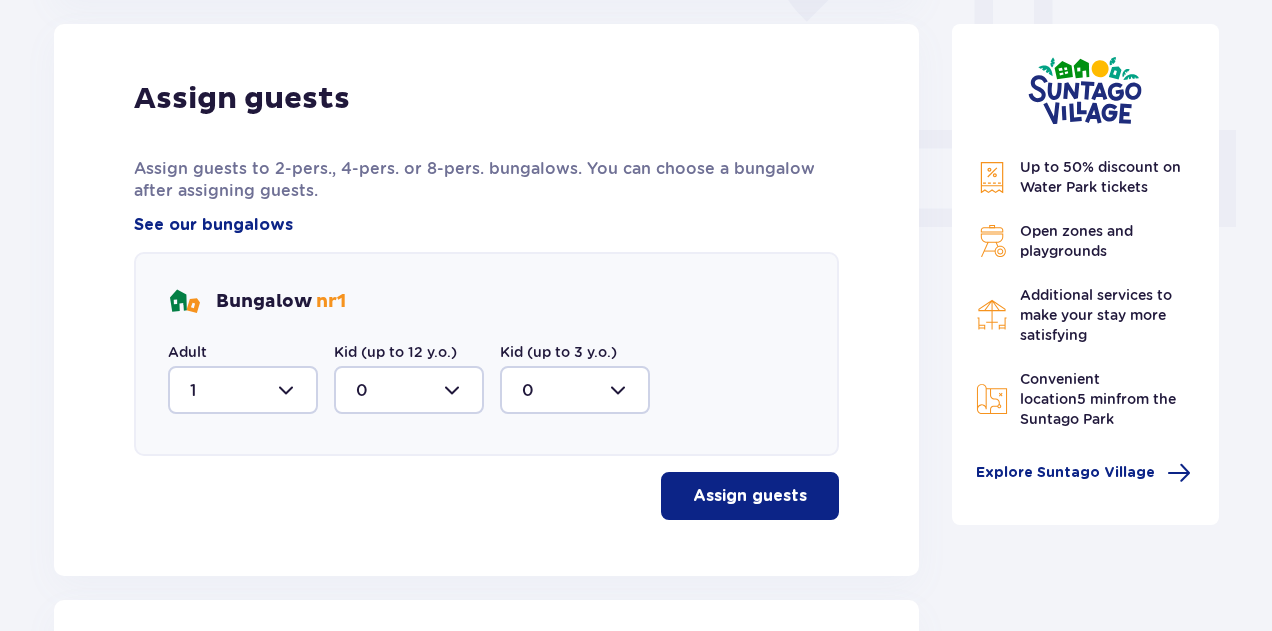 click on "Assign guests" at bounding box center [750, 496] 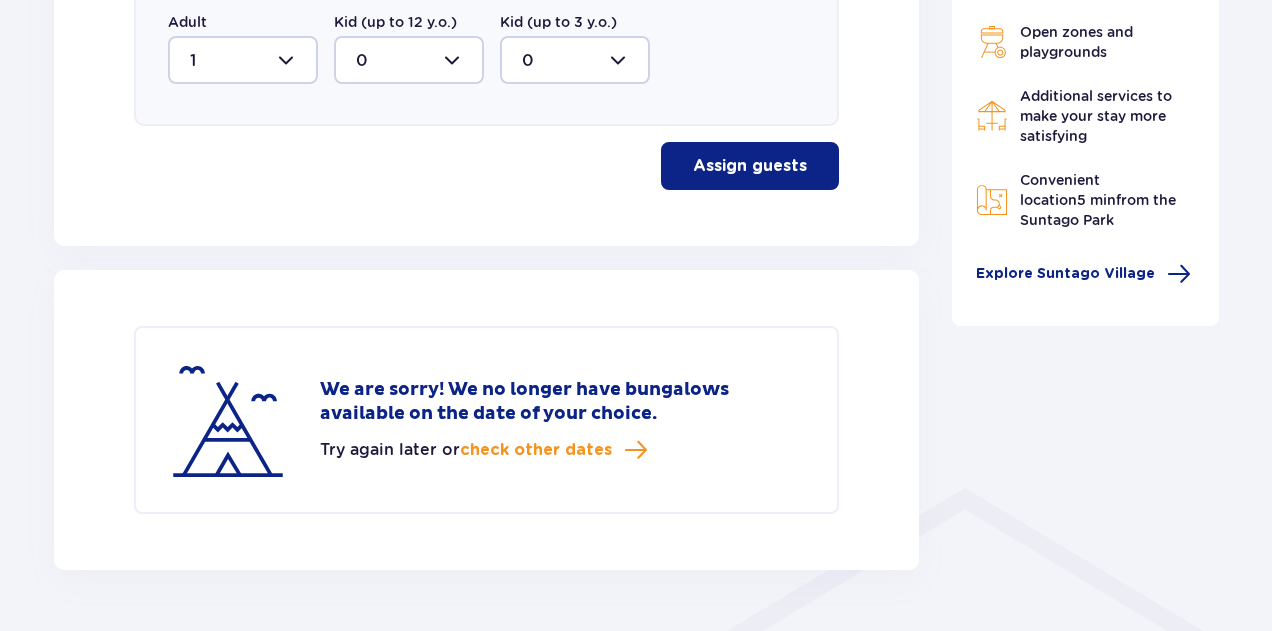 scroll, scrollTop: 1194, scrollLeft: 0, axis: vertical 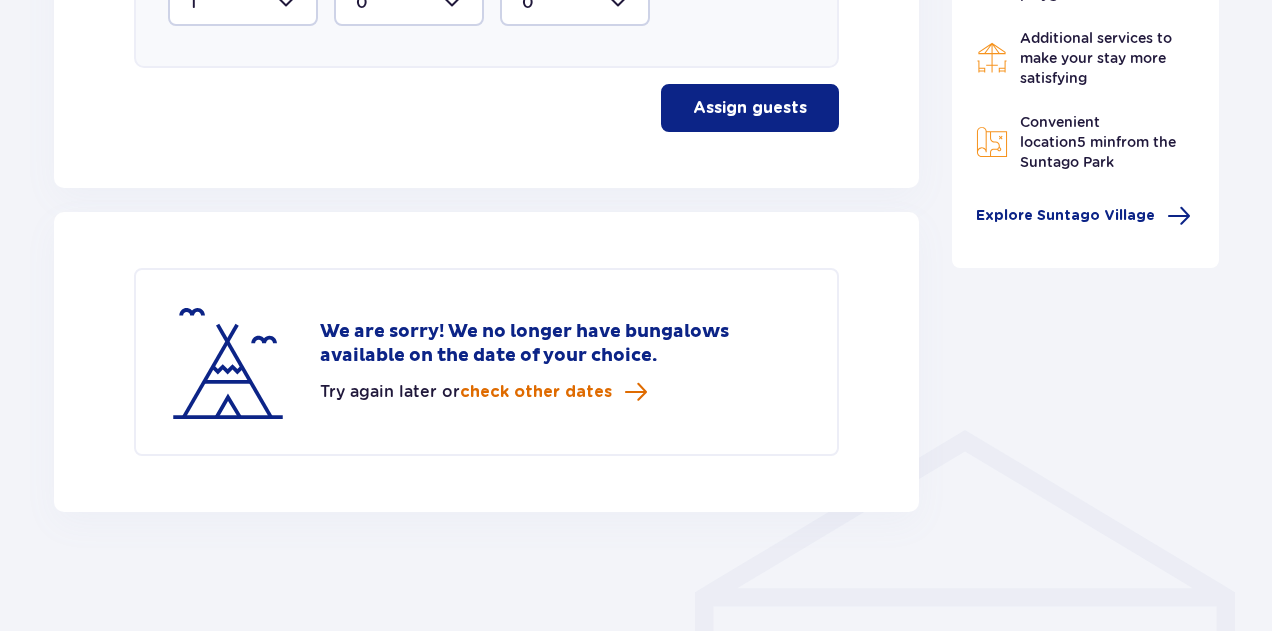 click on "check other dates" at bounding box center [536, 392] 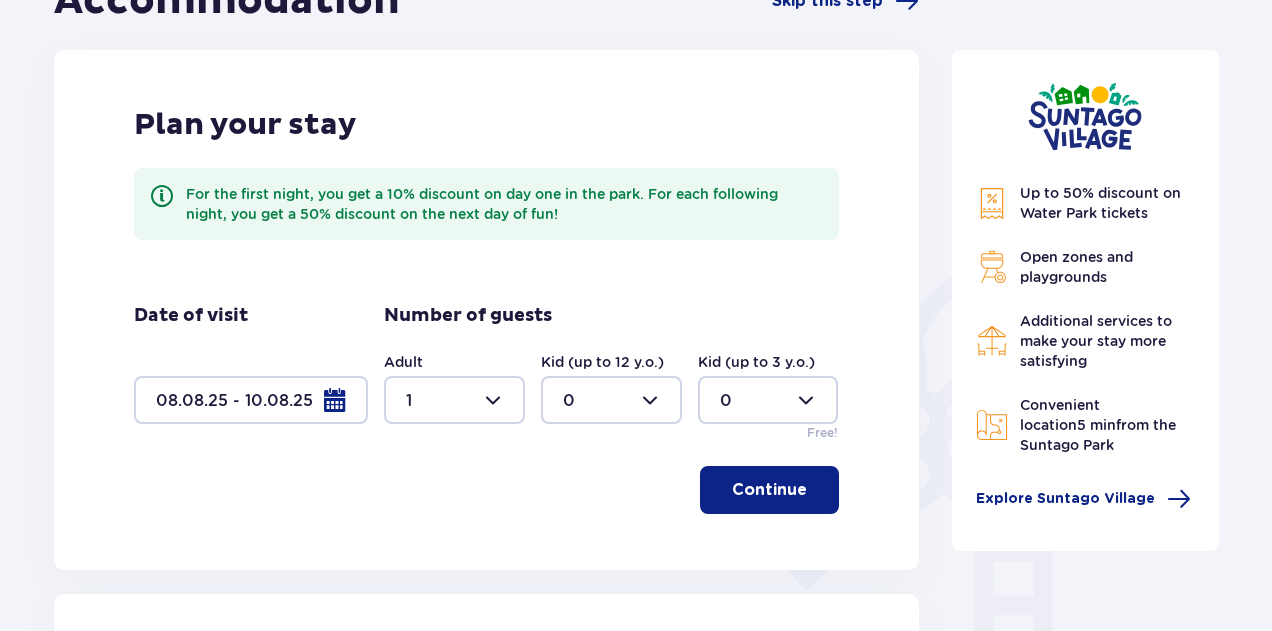 scroll, scrollTop: 236, scrollLeft: 0, axis: vertical 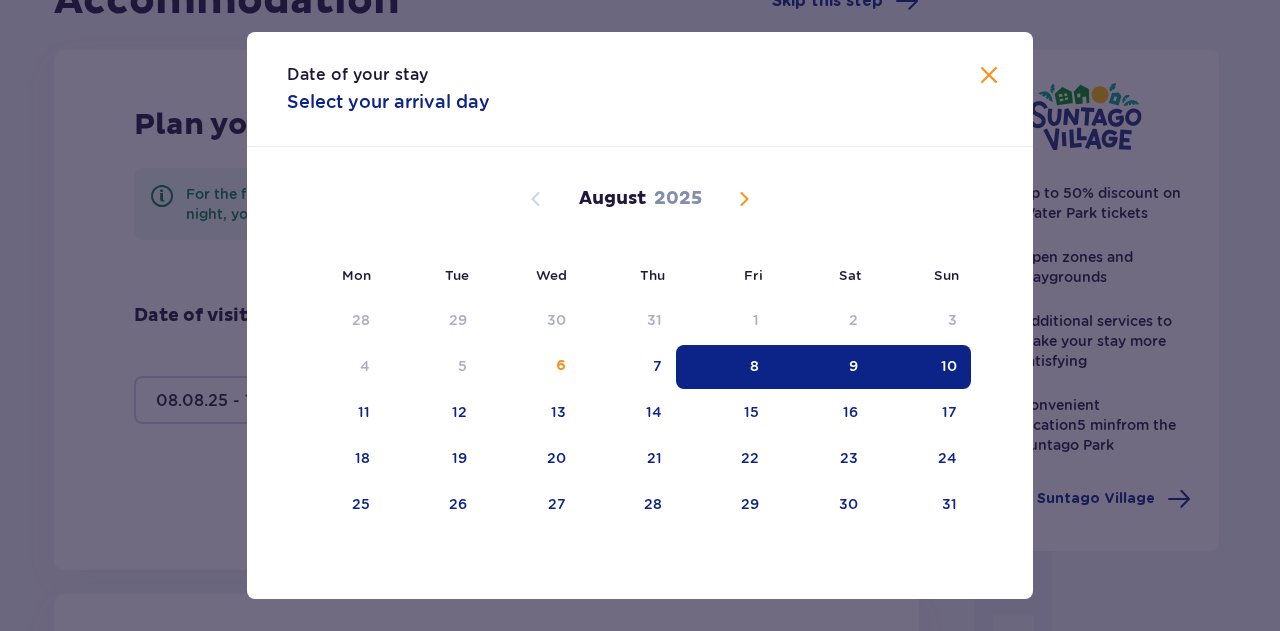 click on "9" at bounding box center (822, 367) 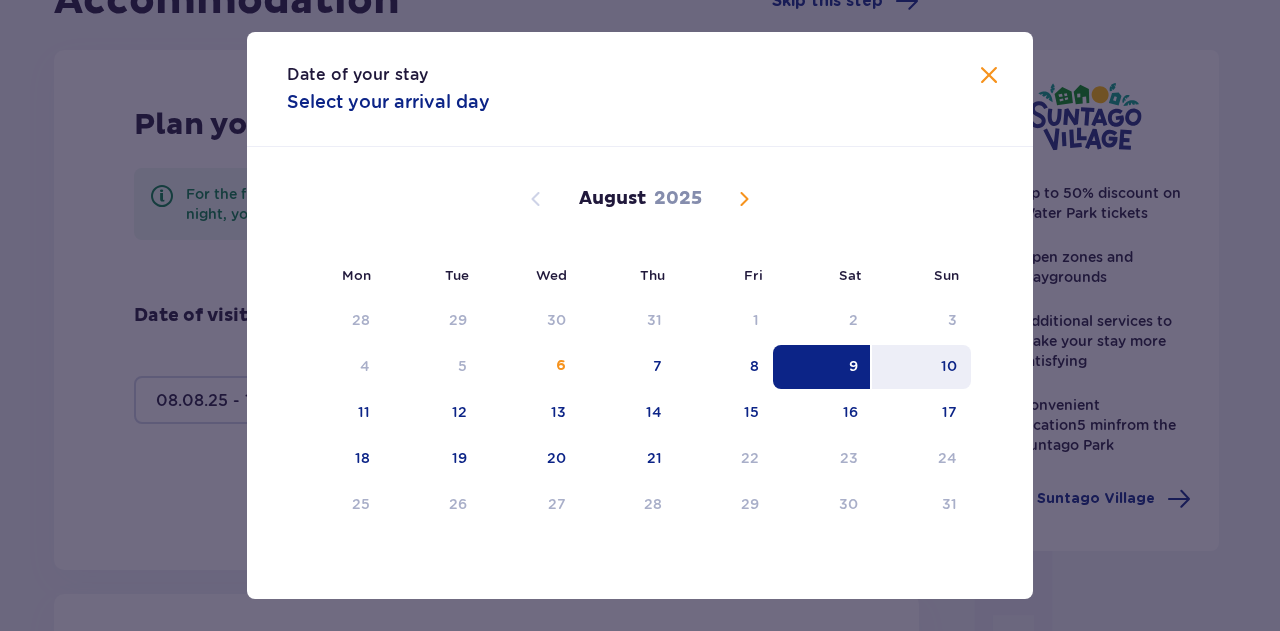 click on "10" at bounding box center (921, 367) 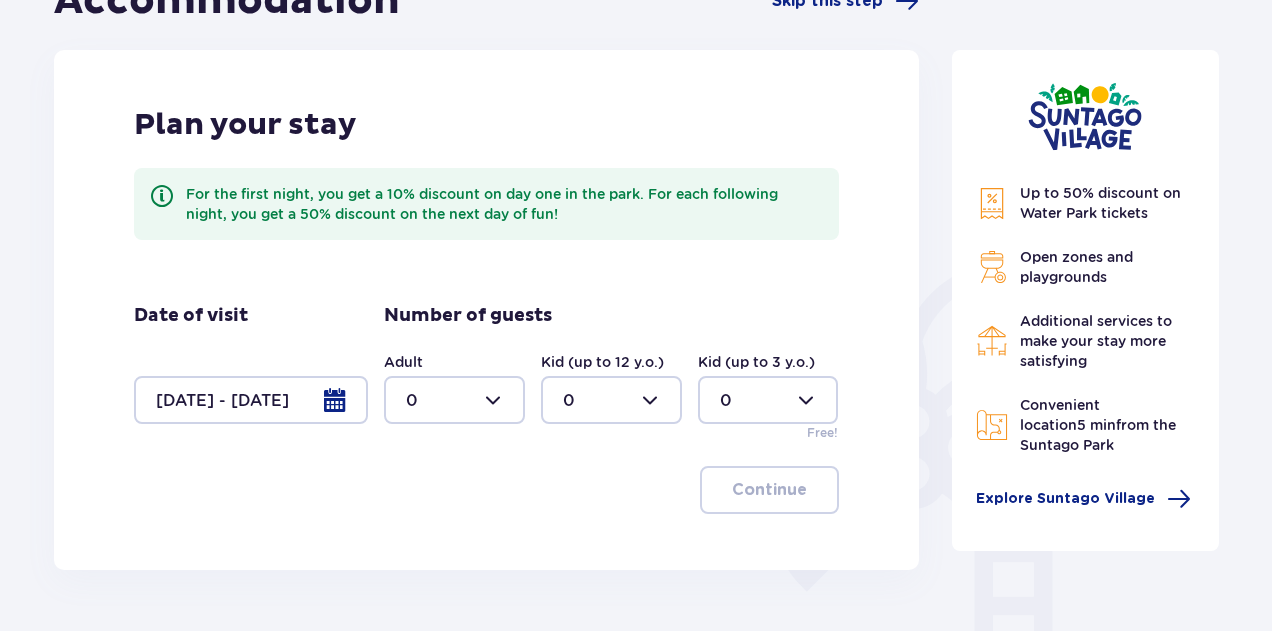 click at bounding box center (454, 400) 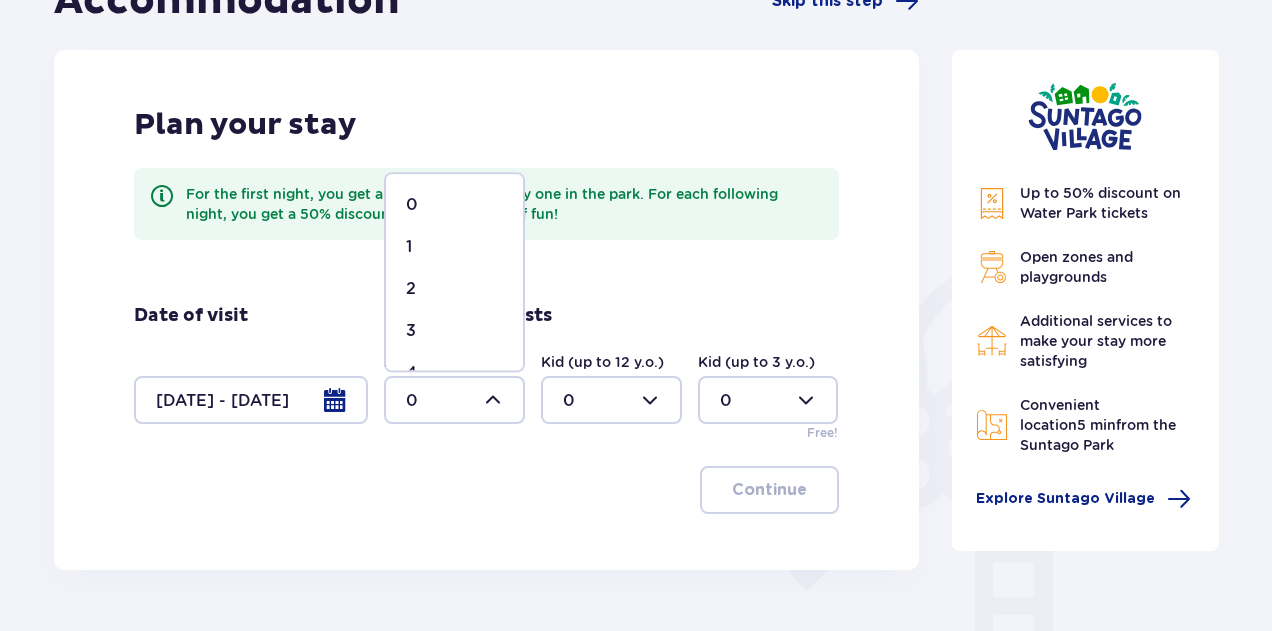 click on "1" at bounding box center (409, 247) 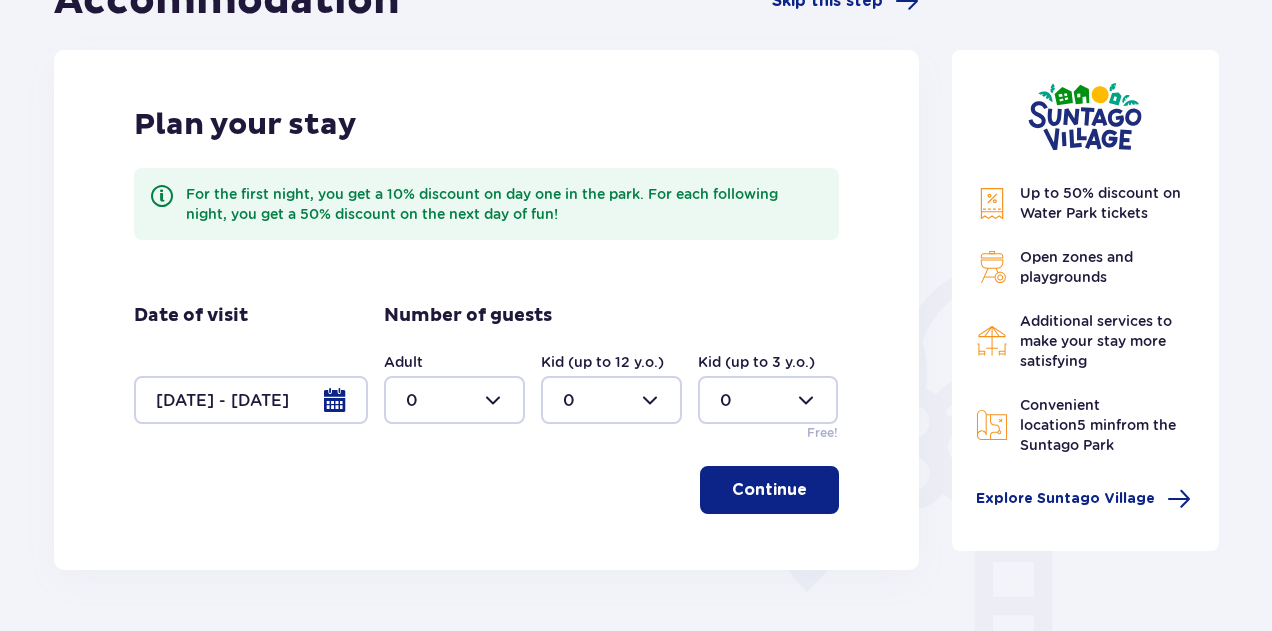 type on "1" 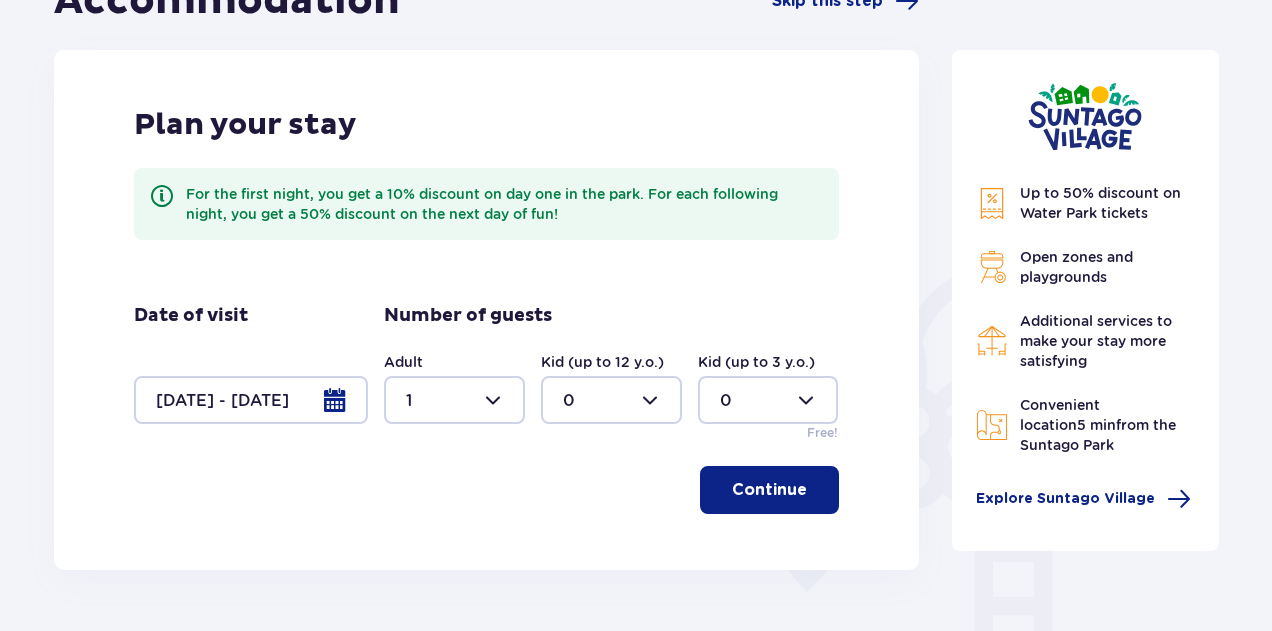 click on "Continue" at bounding box center (769, 490) 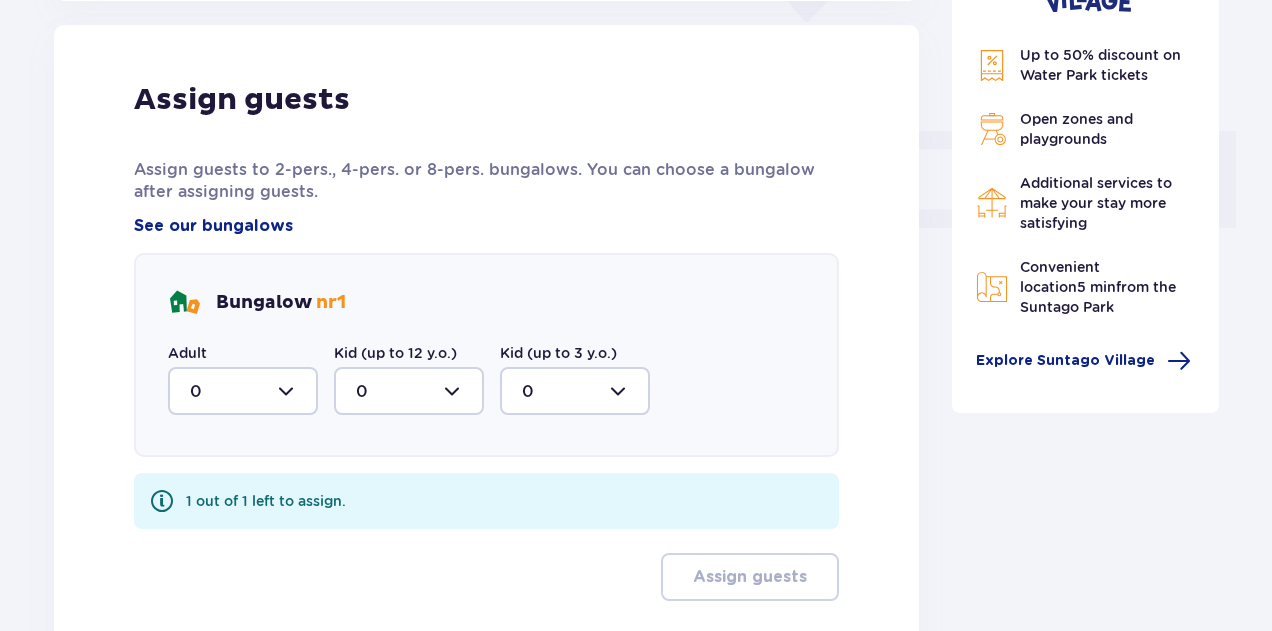 scroll, scrollTop: 806, scrollLeft: 0, axis: vertical 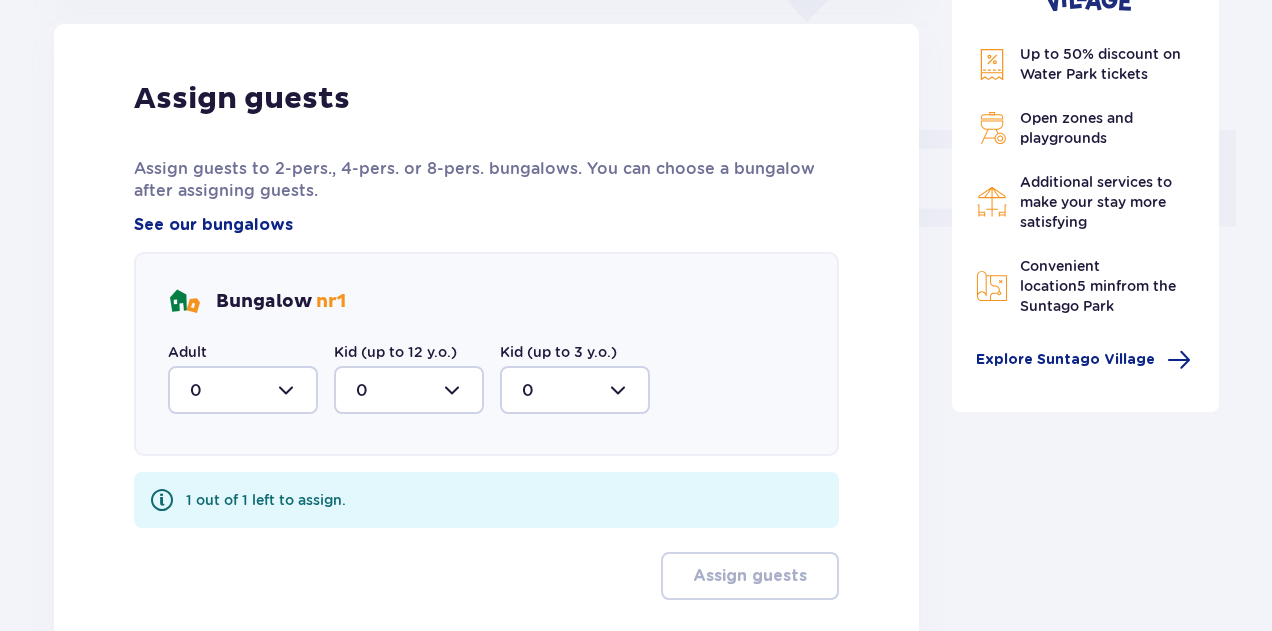 click at bounding box center (243, 390) 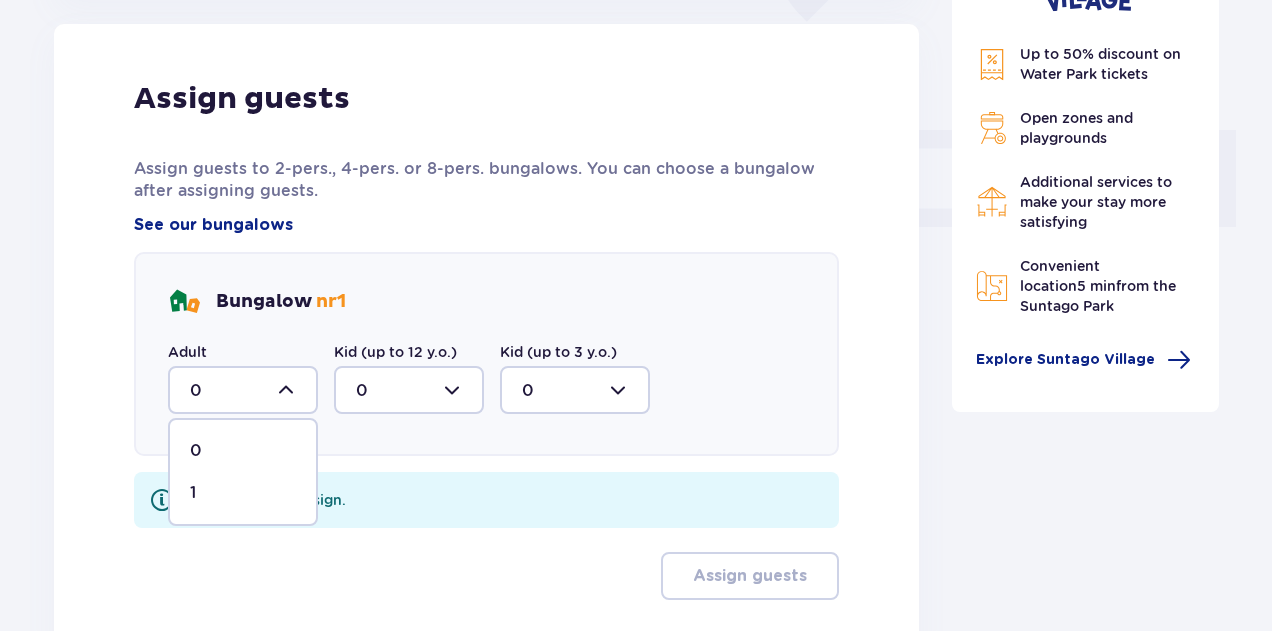 click on "1" at bounding box center [243, 493] 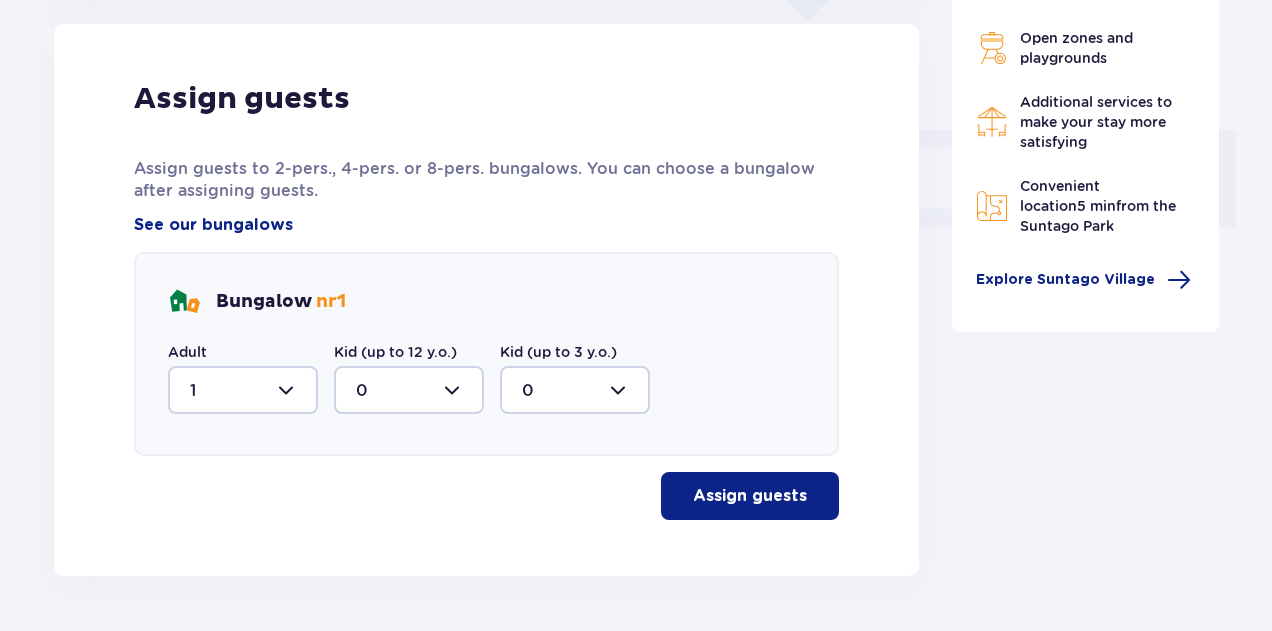 type on "1" 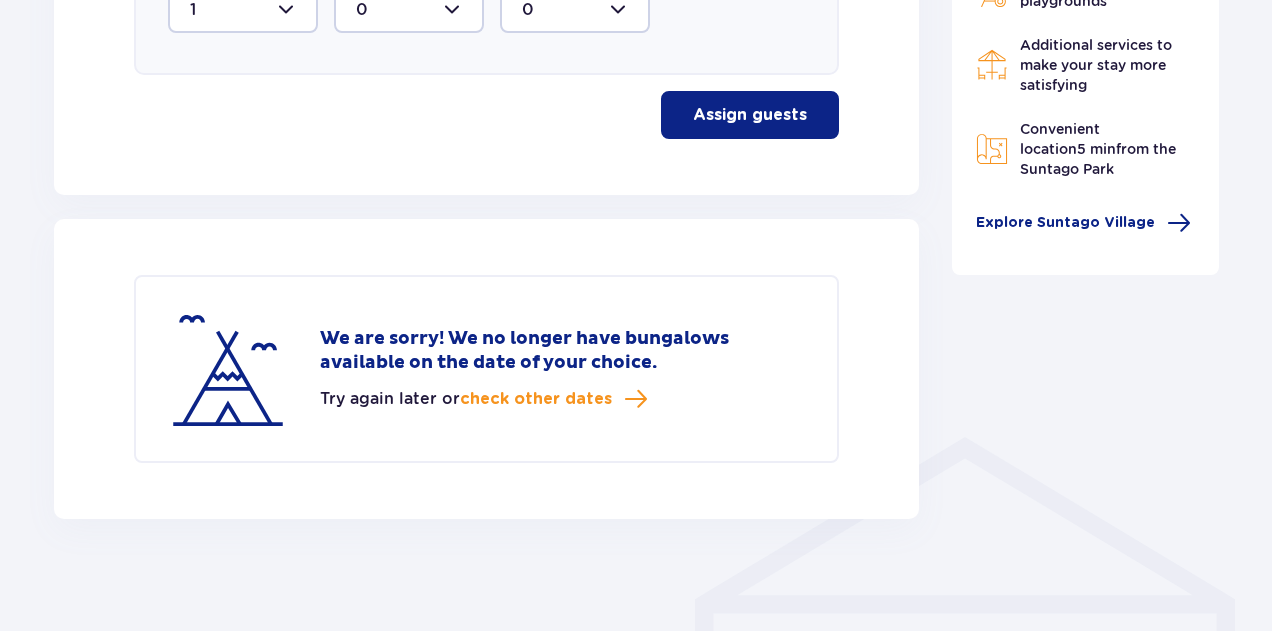 scroll, scrollTop: 1194, scrollLeft: 0, axis: vertical 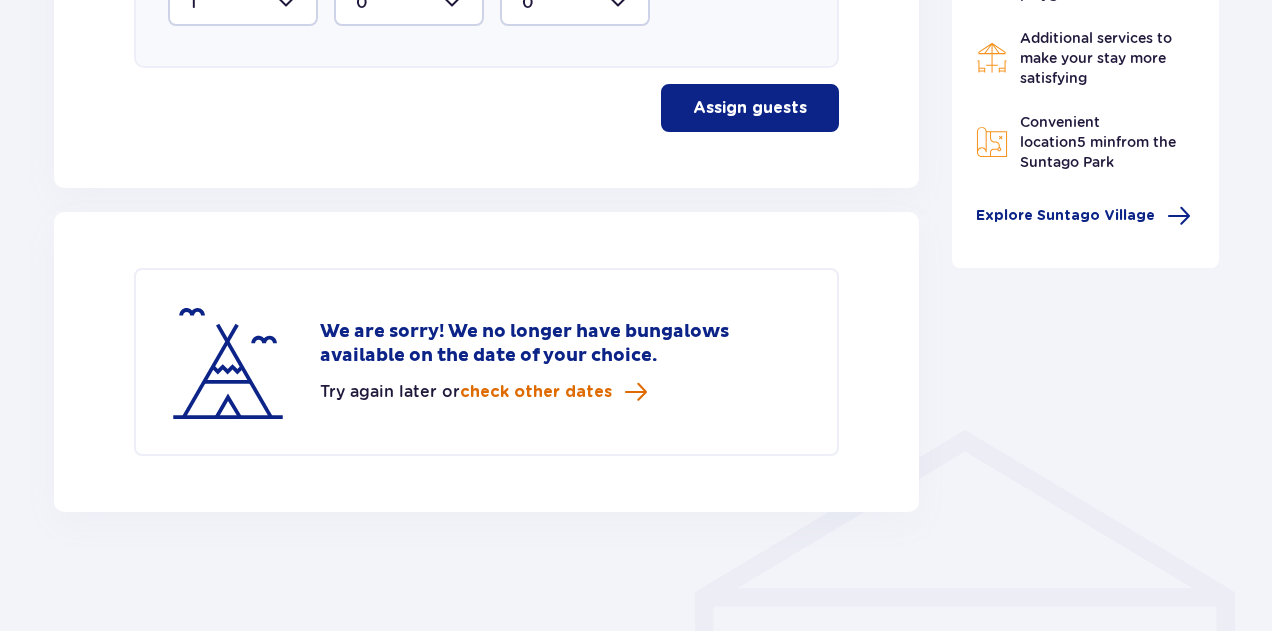 click on "check other dates" at bounding box center (536, 392) 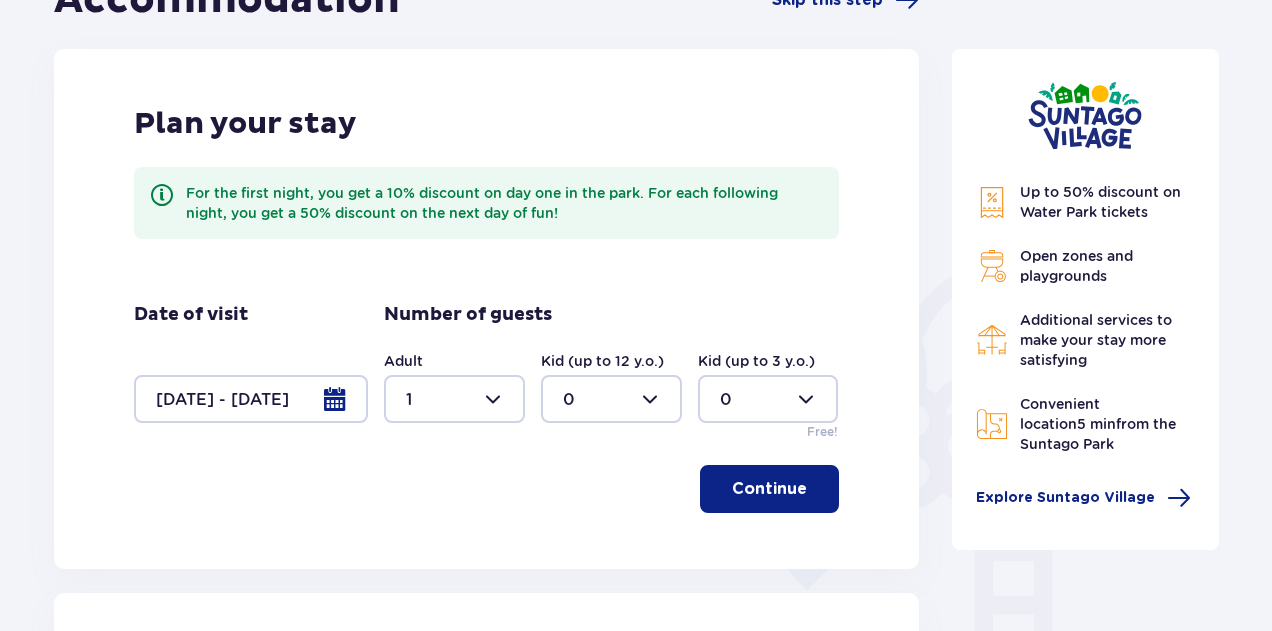 scroll, scrollTop: 236, scrollLeft: 0, axis: vertical 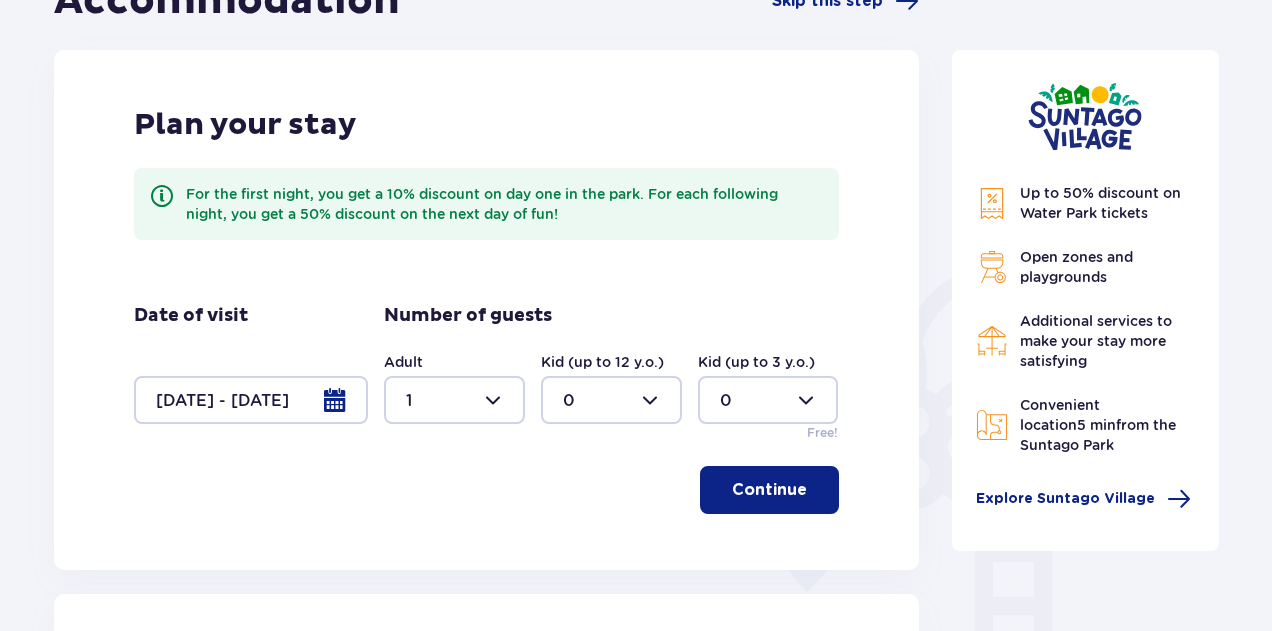 click at bounding box center (251, 400) 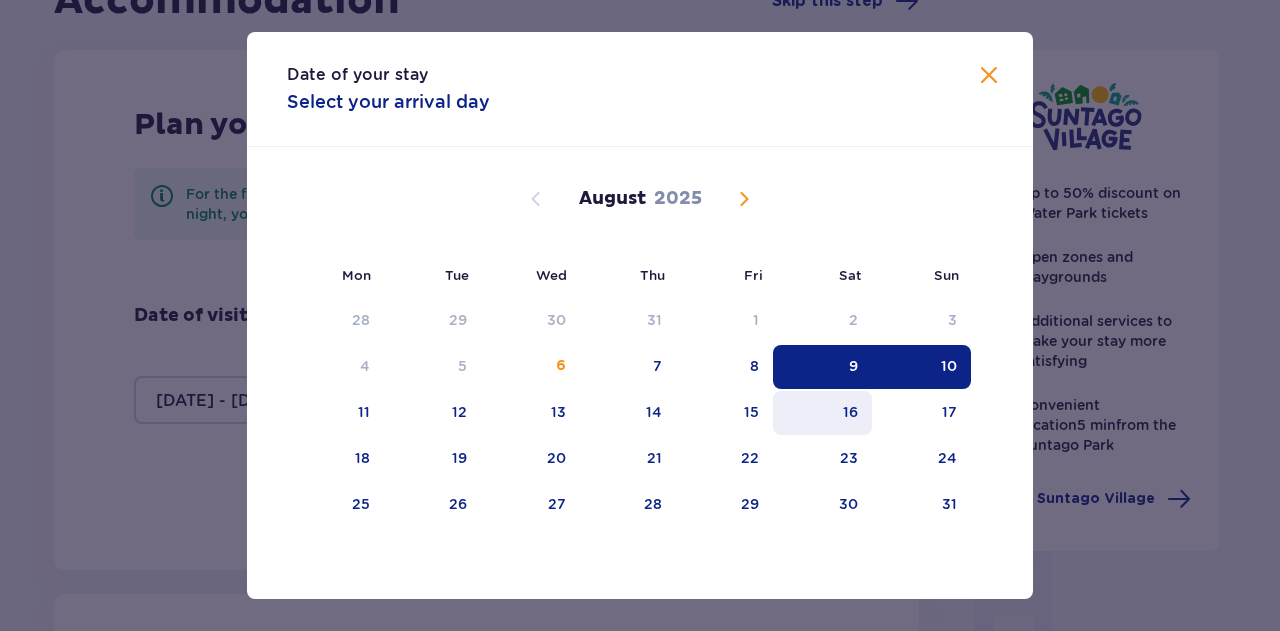 click on "16" at bounding box center [822, 413] 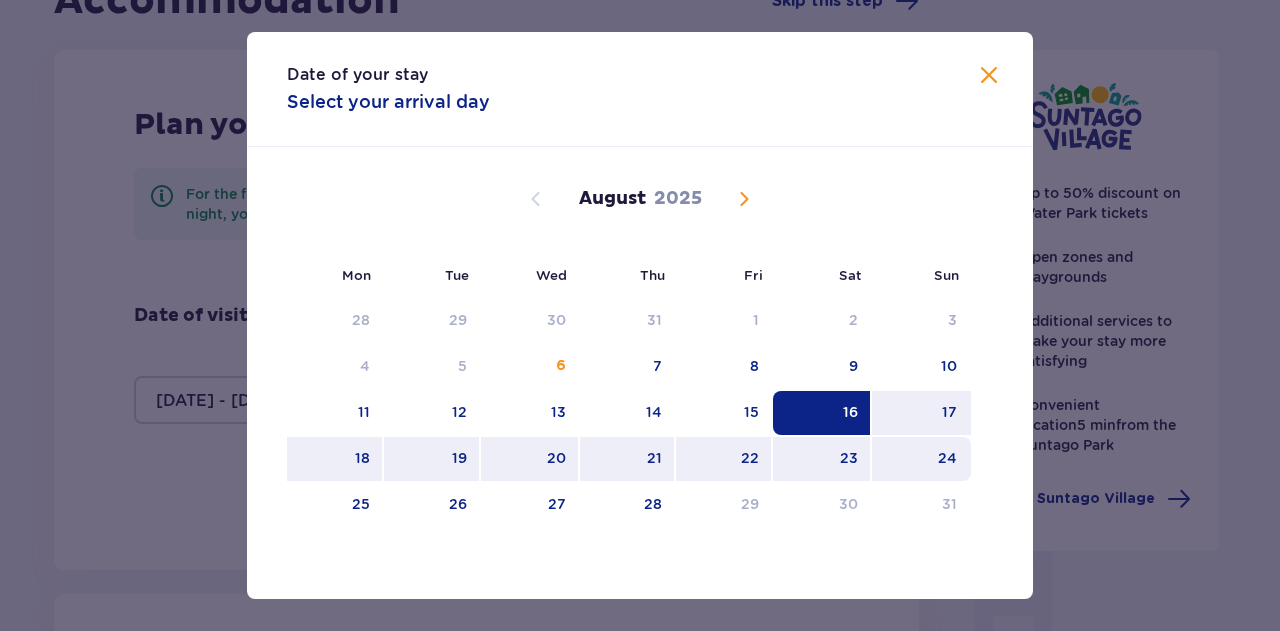 click on "24" at bounding box center [921, 459] 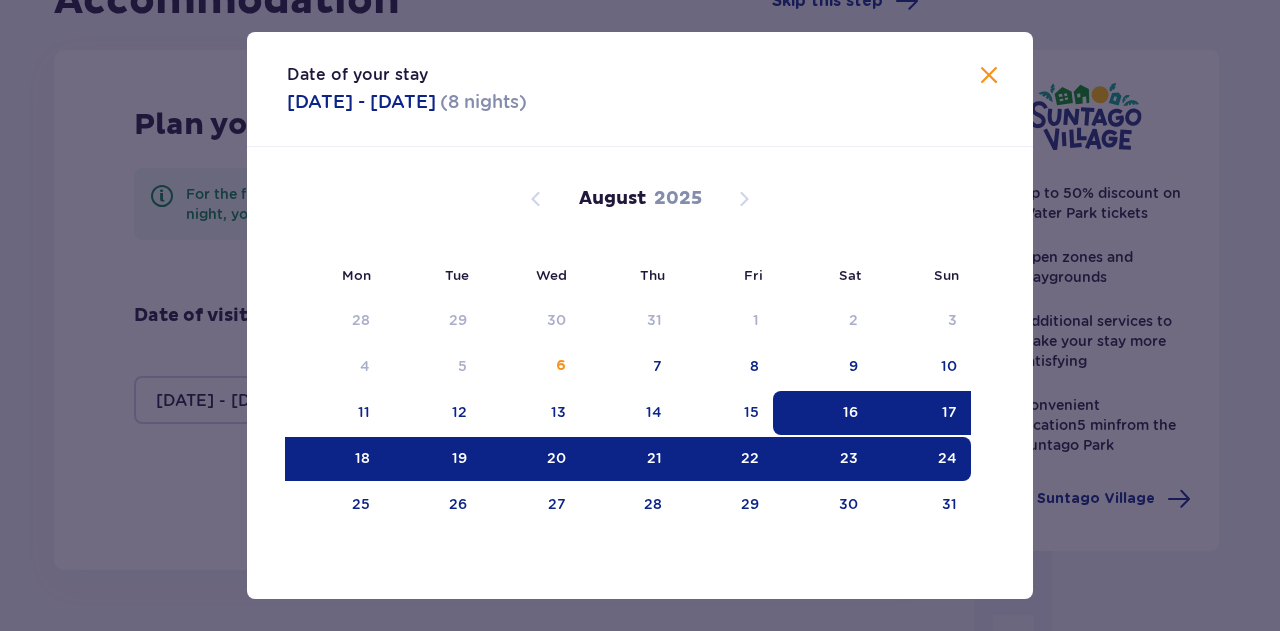 type on "16.08.25 - 24.08.25" 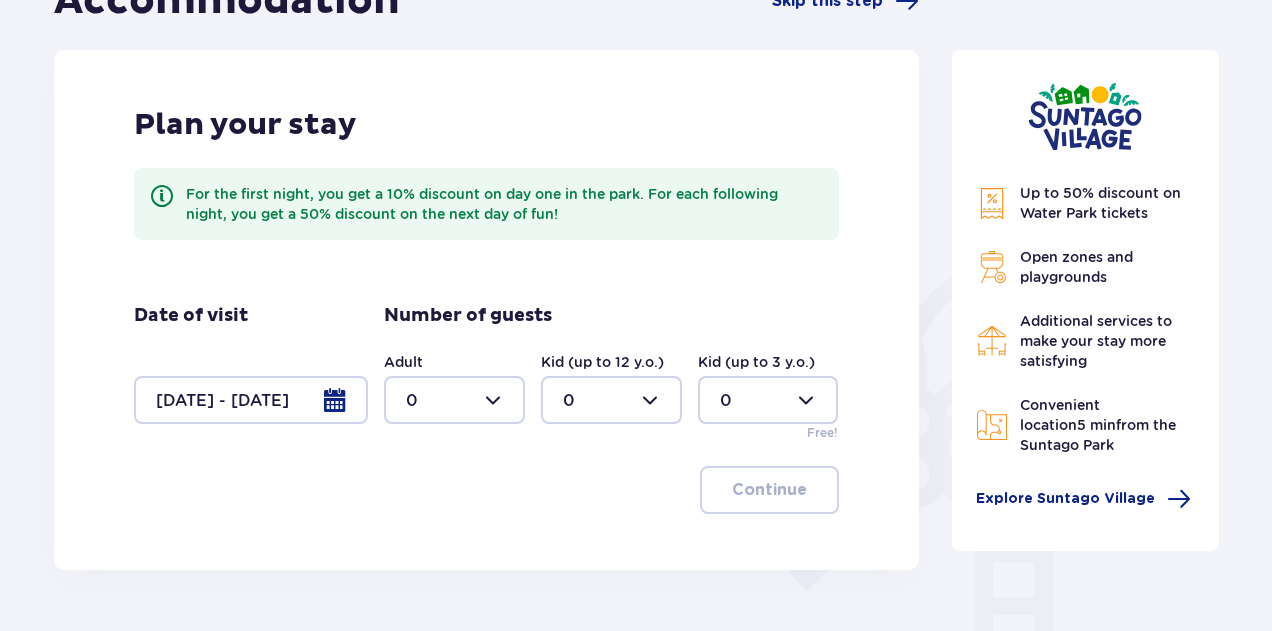 click on "Plan your stay For the first night, you get a 10% discount on day one in the park. For each following night, you get a 50% discount on the next day of fun! Date of visit 16.08.25 - 24.08.25 Number of guests Adult   0 Kid (up to 12 y.o.)   0 Kid (up to 3 y.o.)   0 Free! Continue" at bounding box center (486, 310) 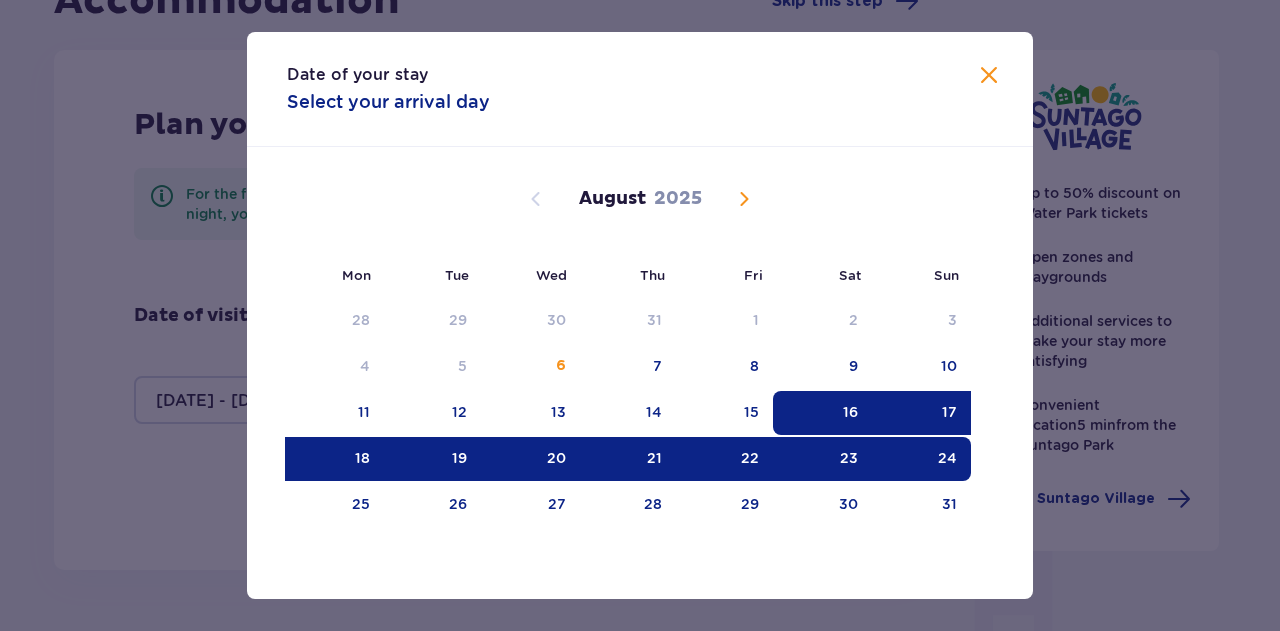 click on "17" at bounding box center (921, 413) 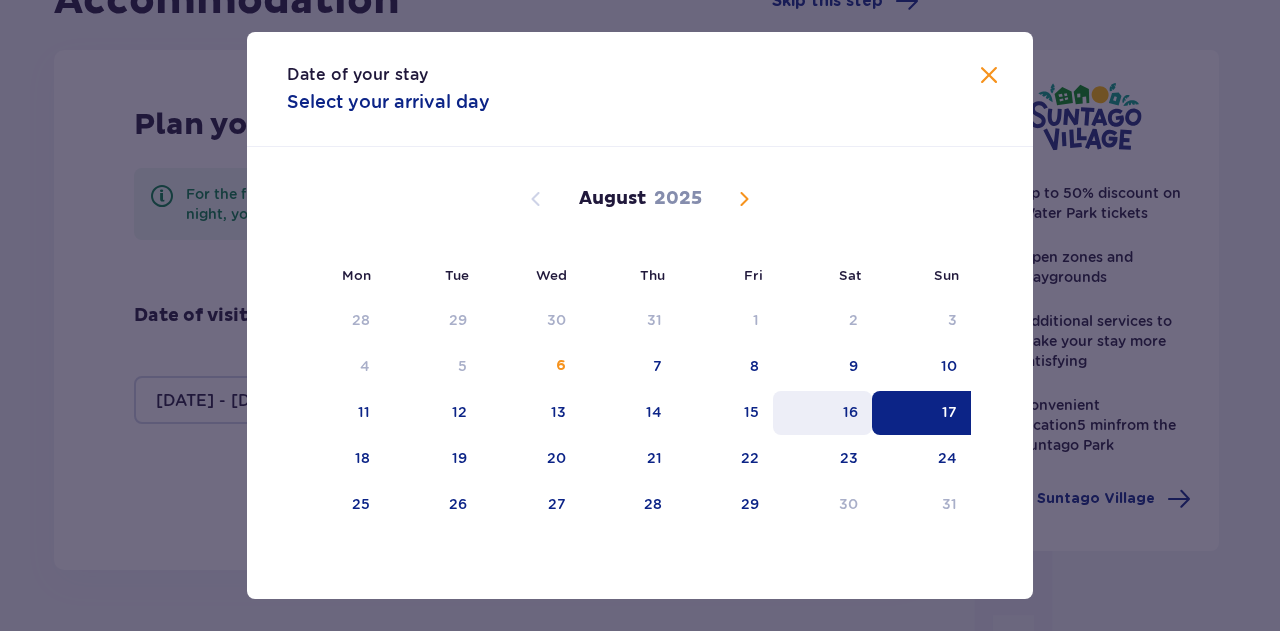 click on "16" at bounding box center (822, 413) 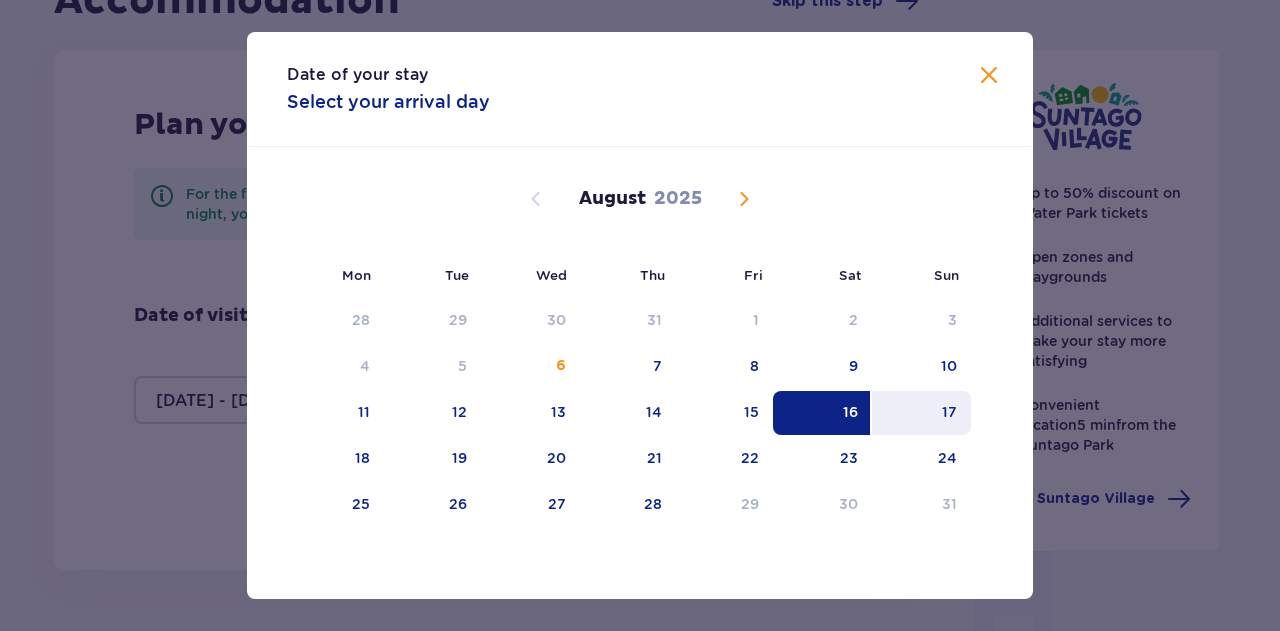 click on "17" at bounding box center (949, 412) 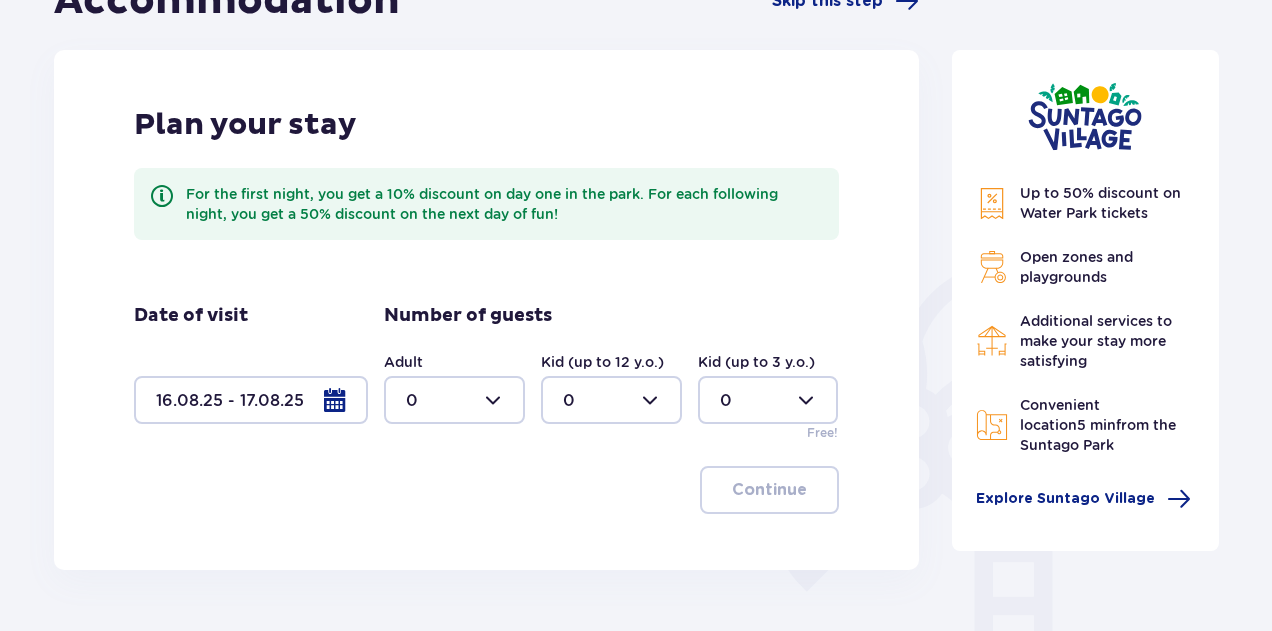 click at bounding box center (454, 400) 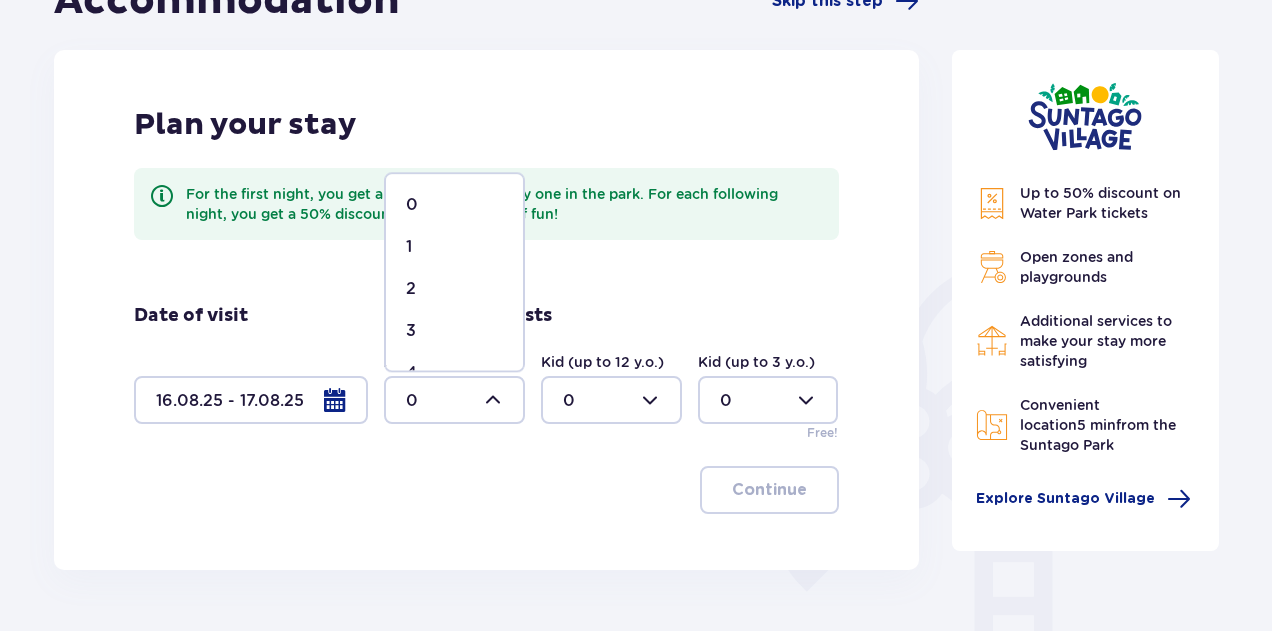 click on "1" at bounding box center [454, 247] 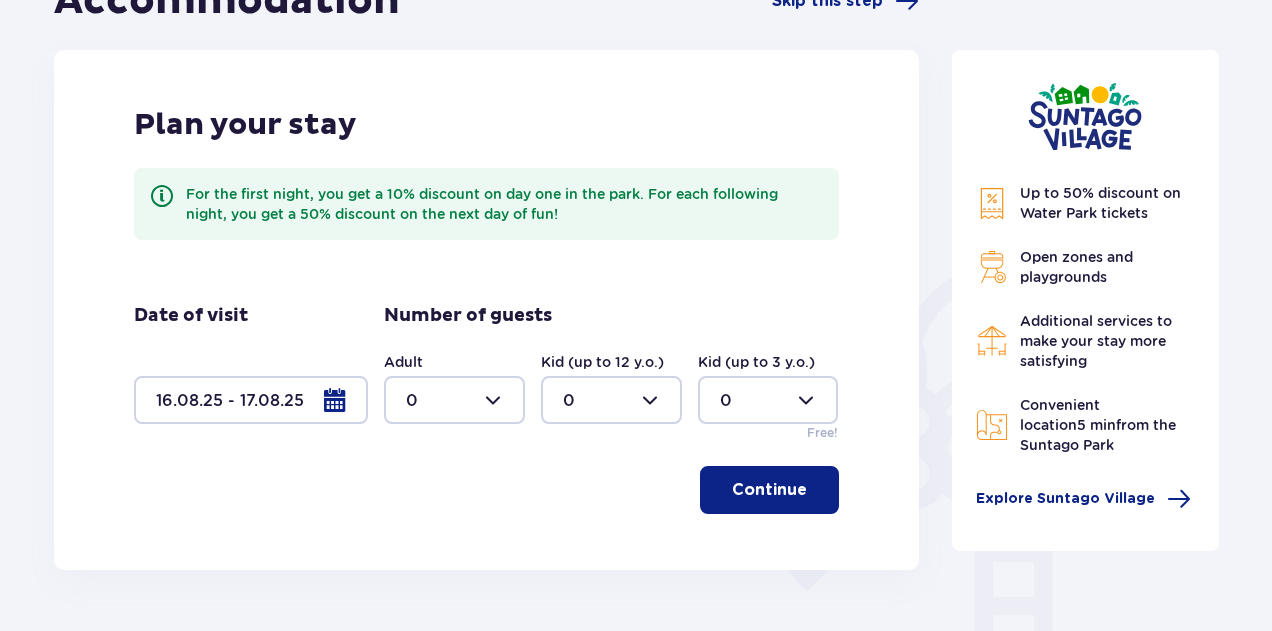 type on "1" 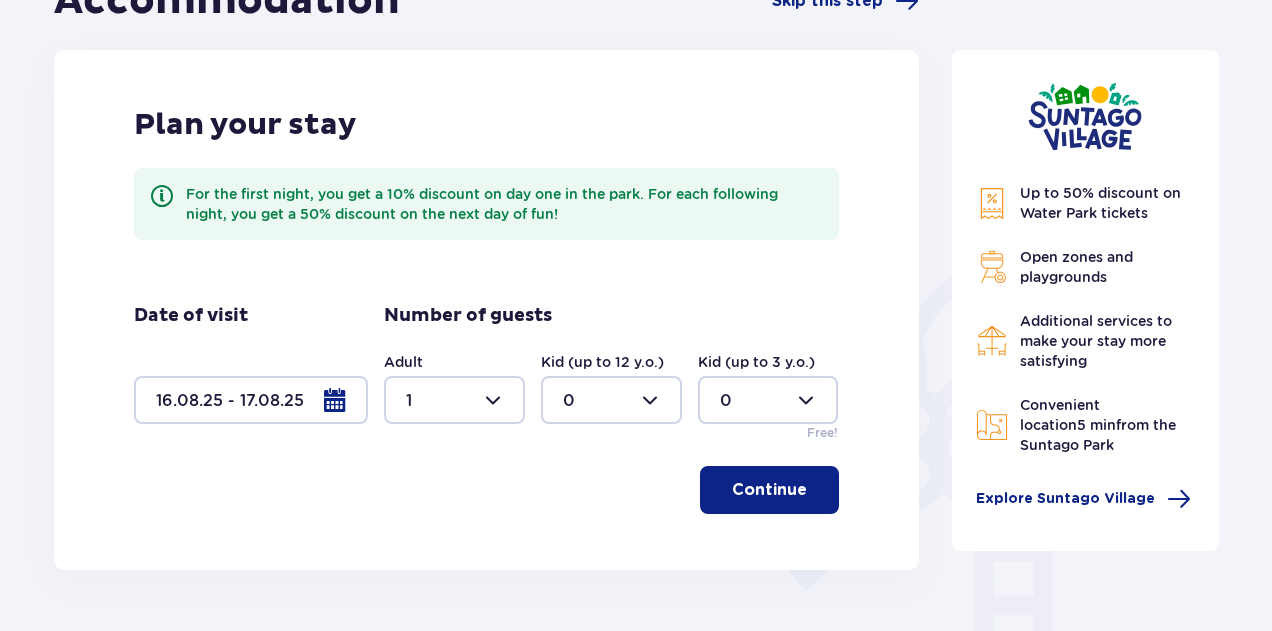 click on "Continue" at bounding box center (769, 490) 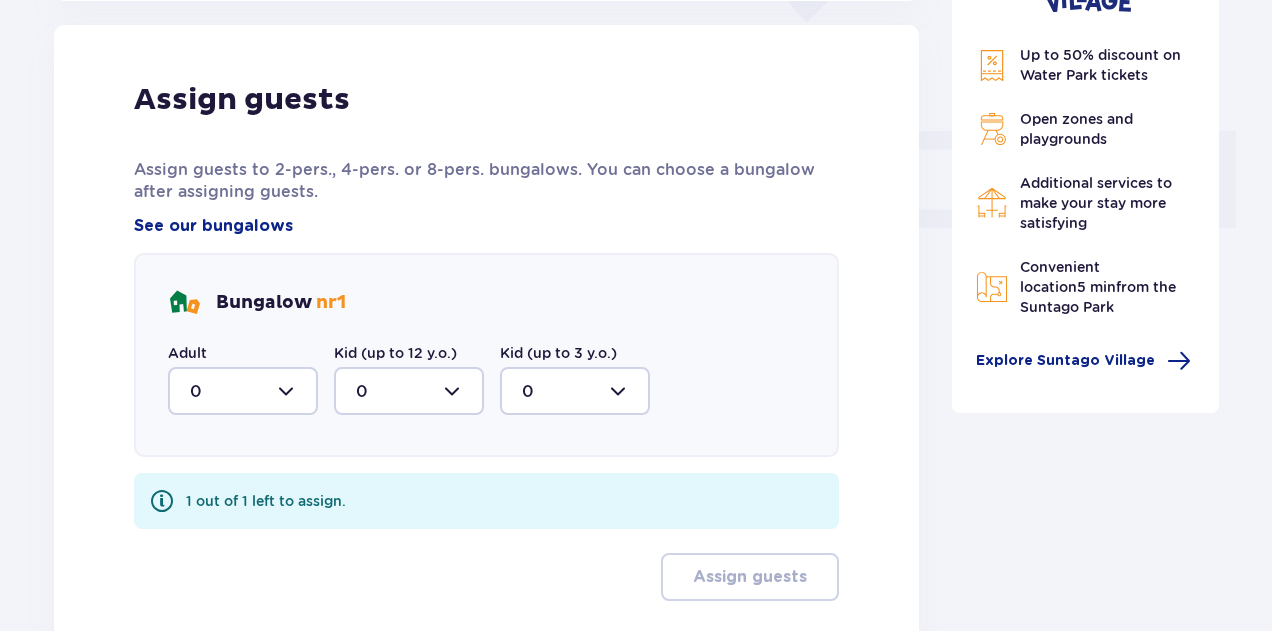 scroll, scrollTop: 806, scrollLeft: 0, axis: vertical 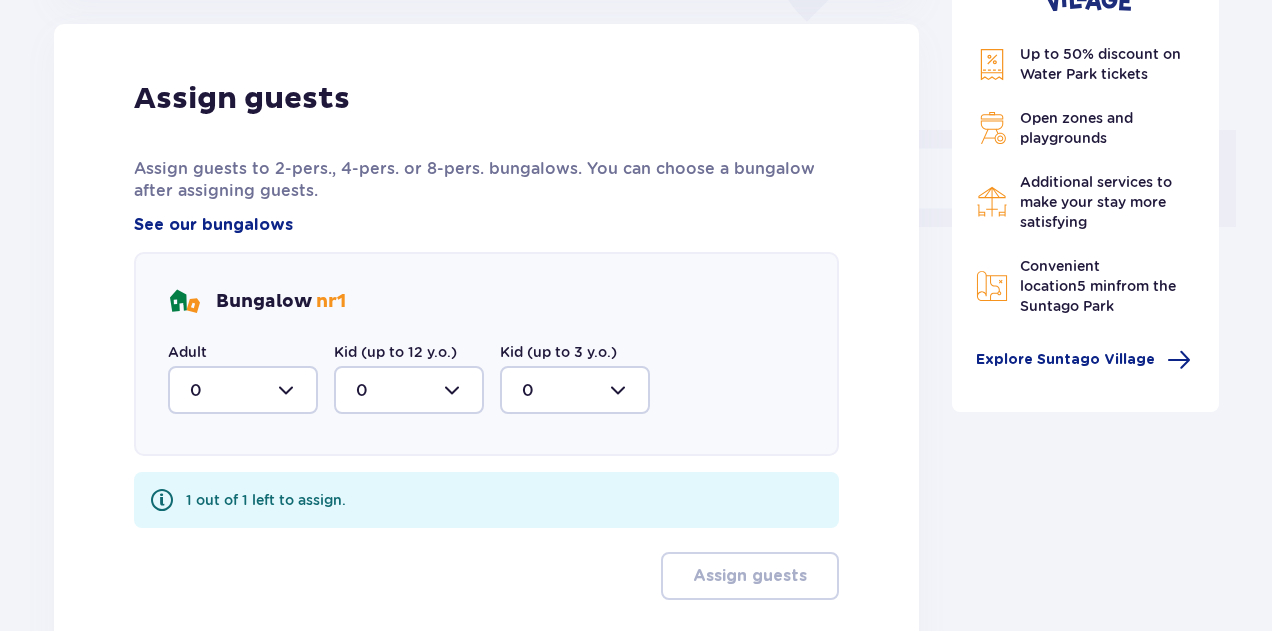 click at bounding box center [243, 390] 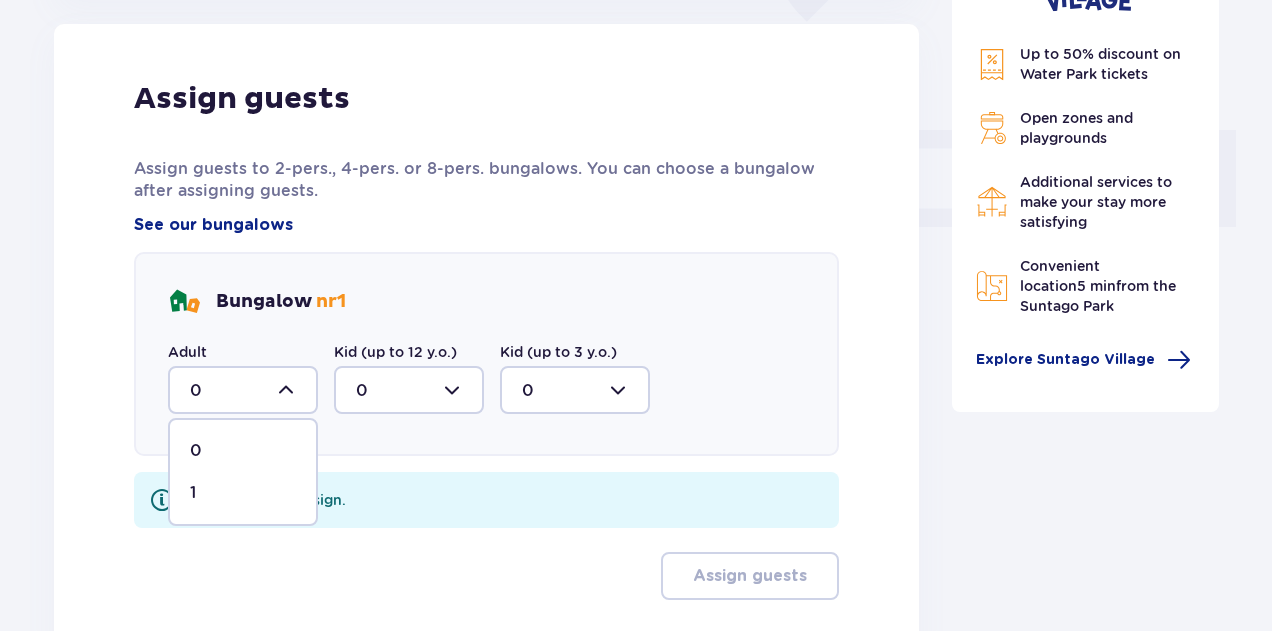 click on "1" at bounding box center [243, 493] 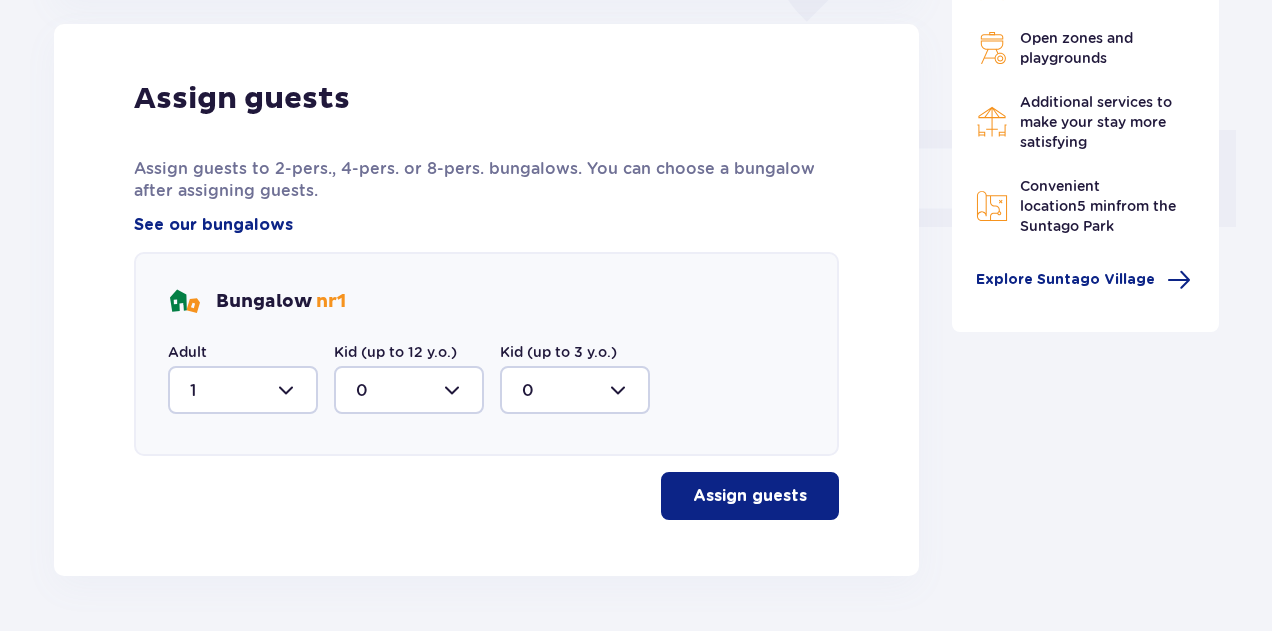 click on "Assign guests" at bounding box center (750, 496) 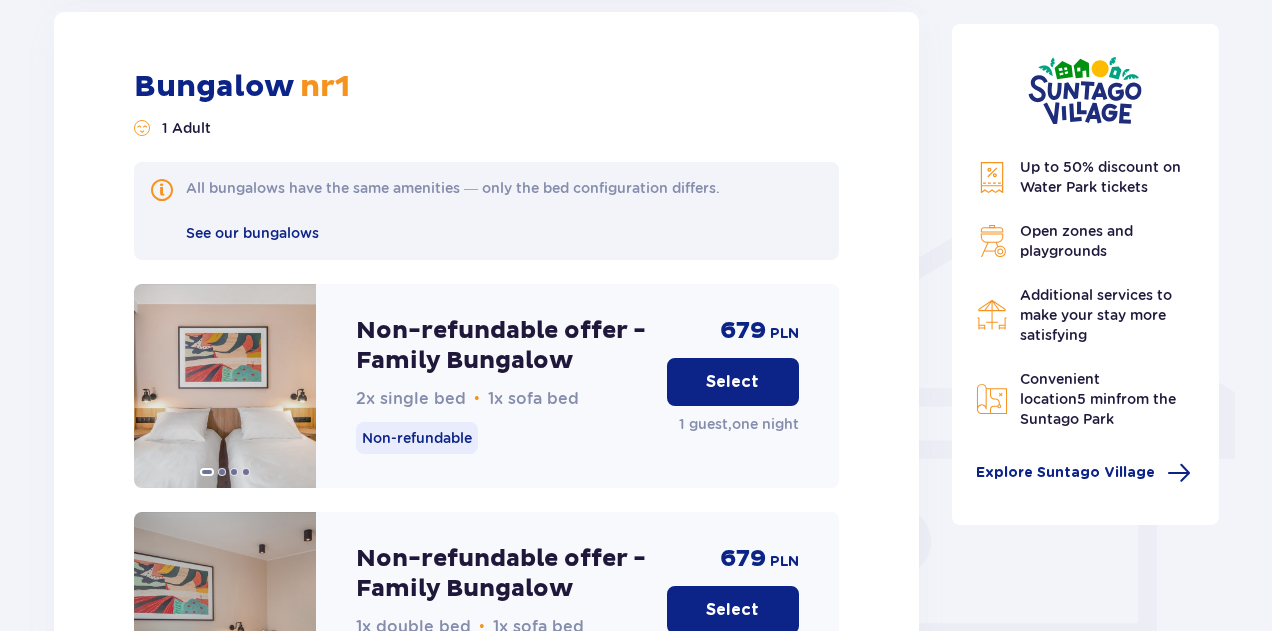 scroll, scrollTop: 1496, scrollLeft: 0, axis: vertical 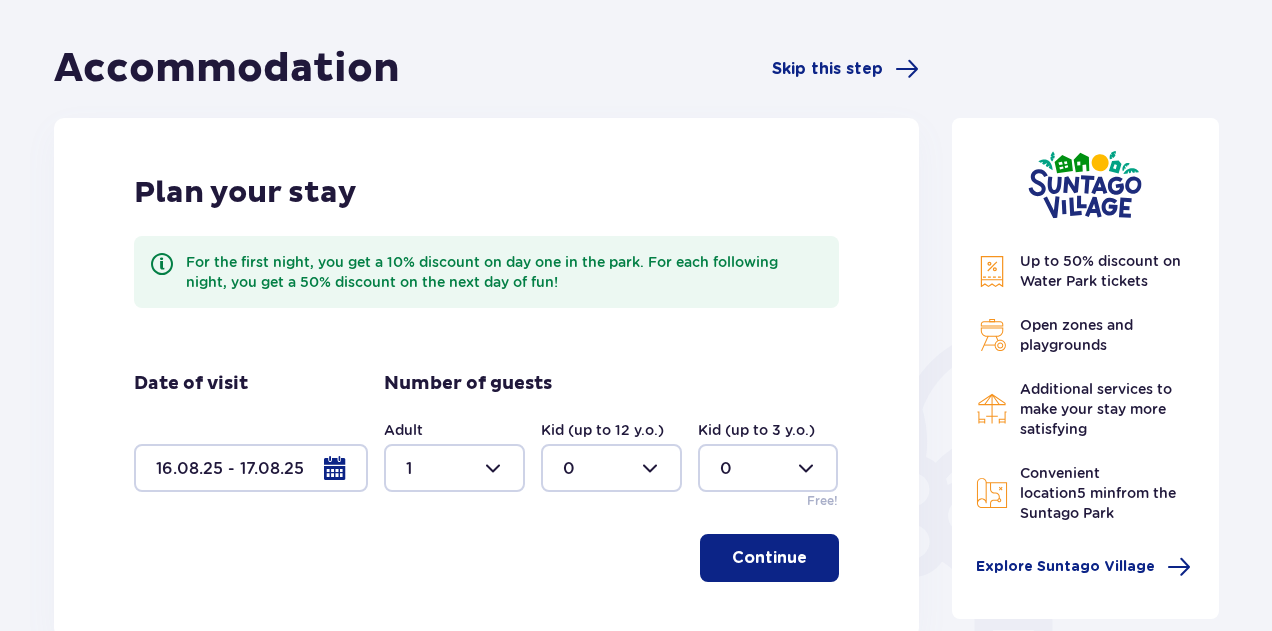 click at bounding box center [251, 468] 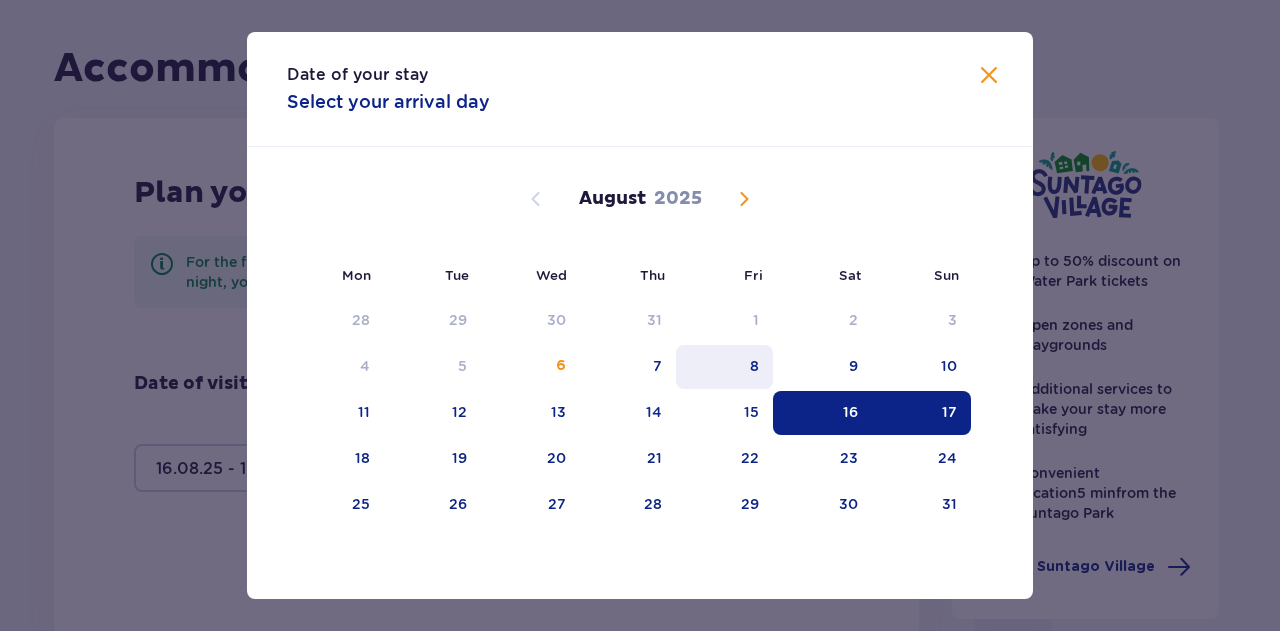 click on "8" at bounding box center [724, 367] 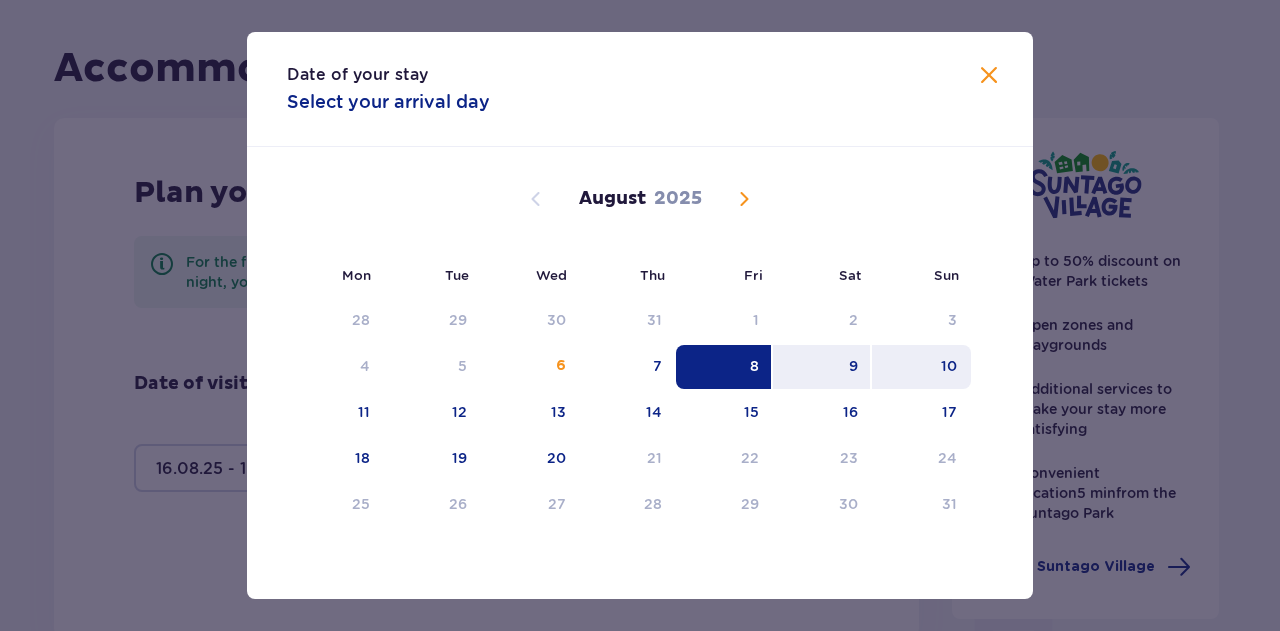 click on "10" at bounding box center (921, 367) 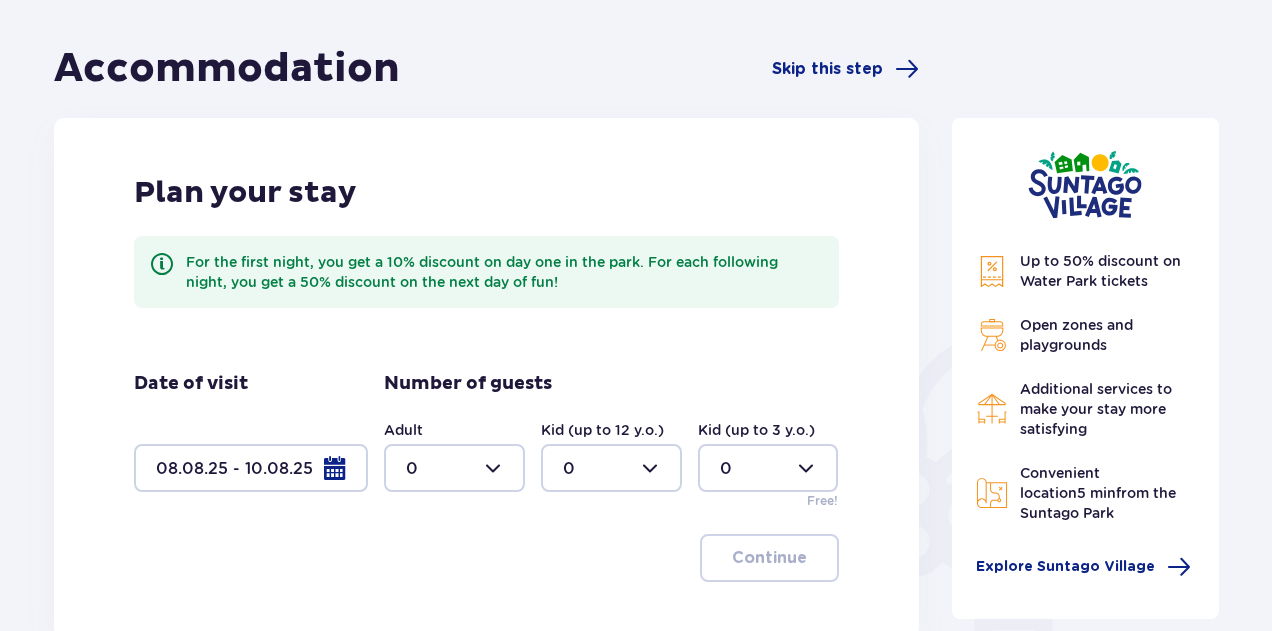 click at bounding box center (454, 468) 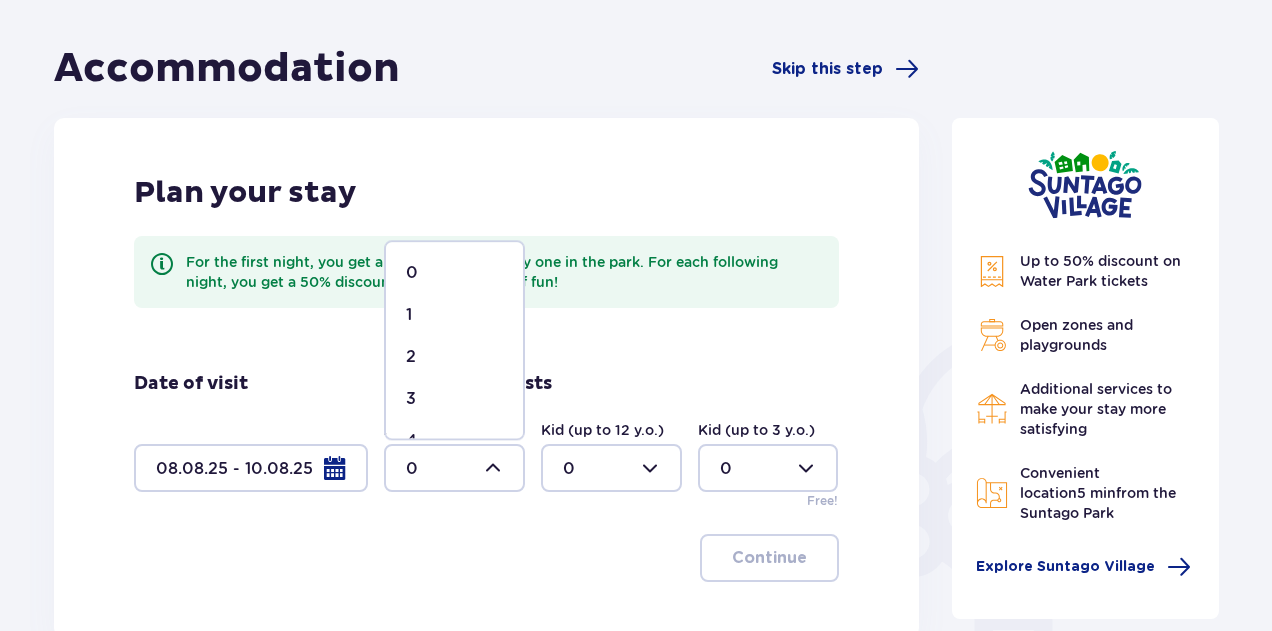 click on "1" at bounding box center (454, 315) 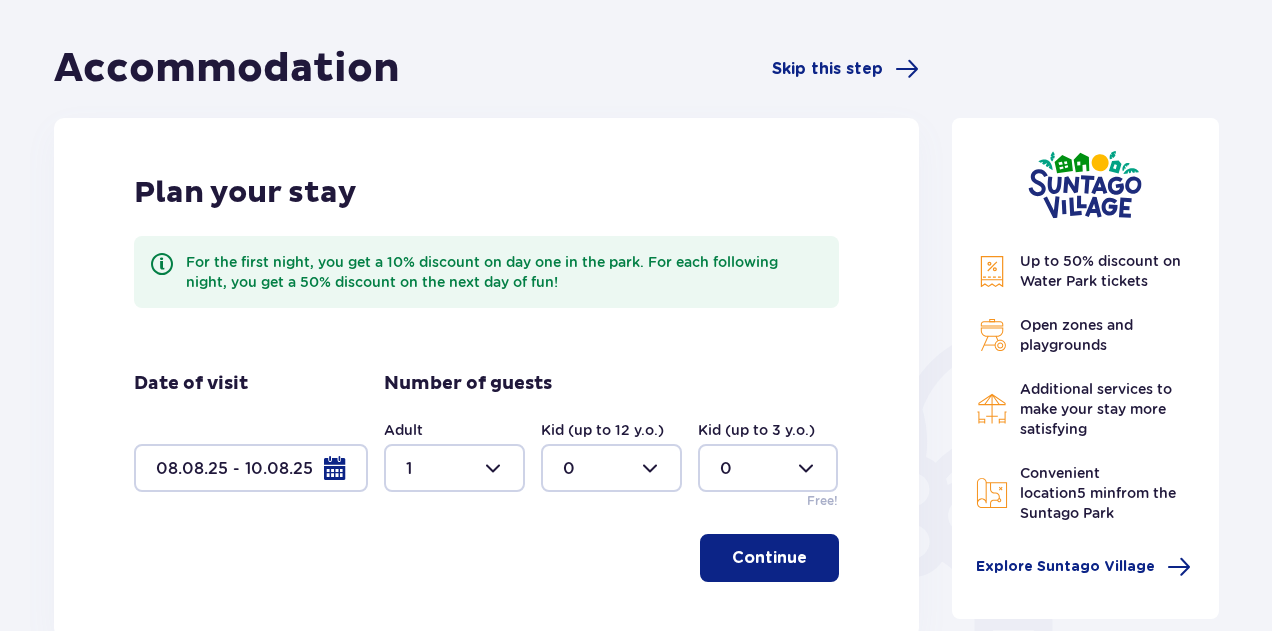 click on "Continue" at bounding box center [769, 558] 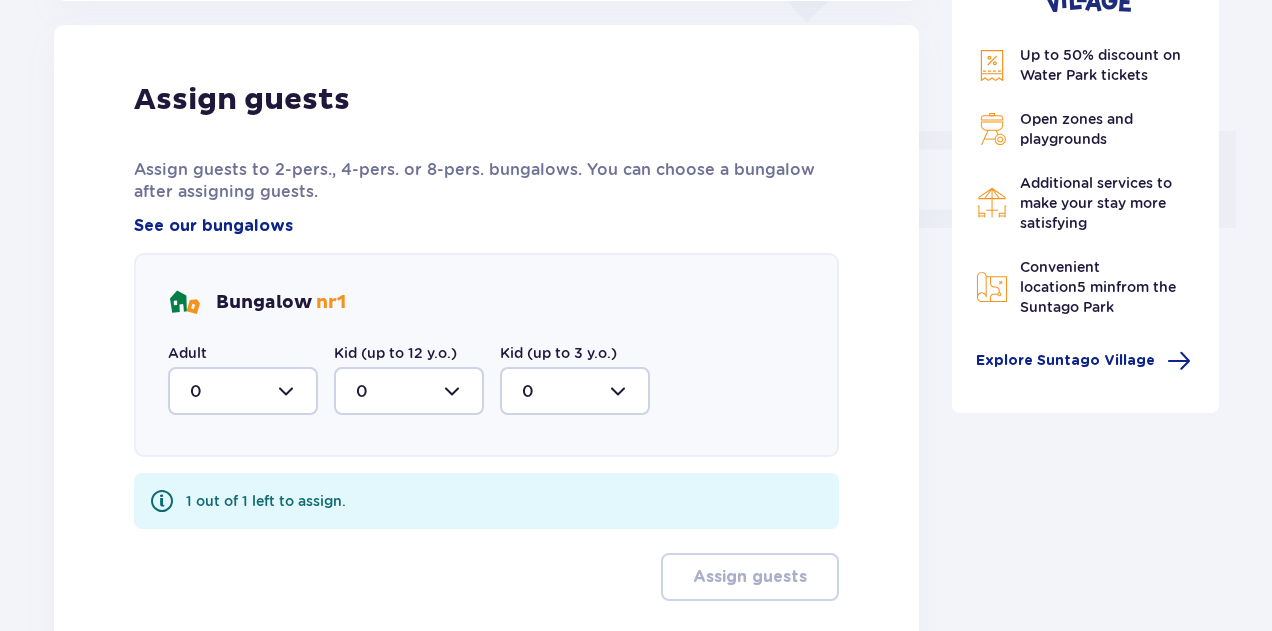 scroll, scrollTop: 806, scrollLeft: 0, axis: vertical 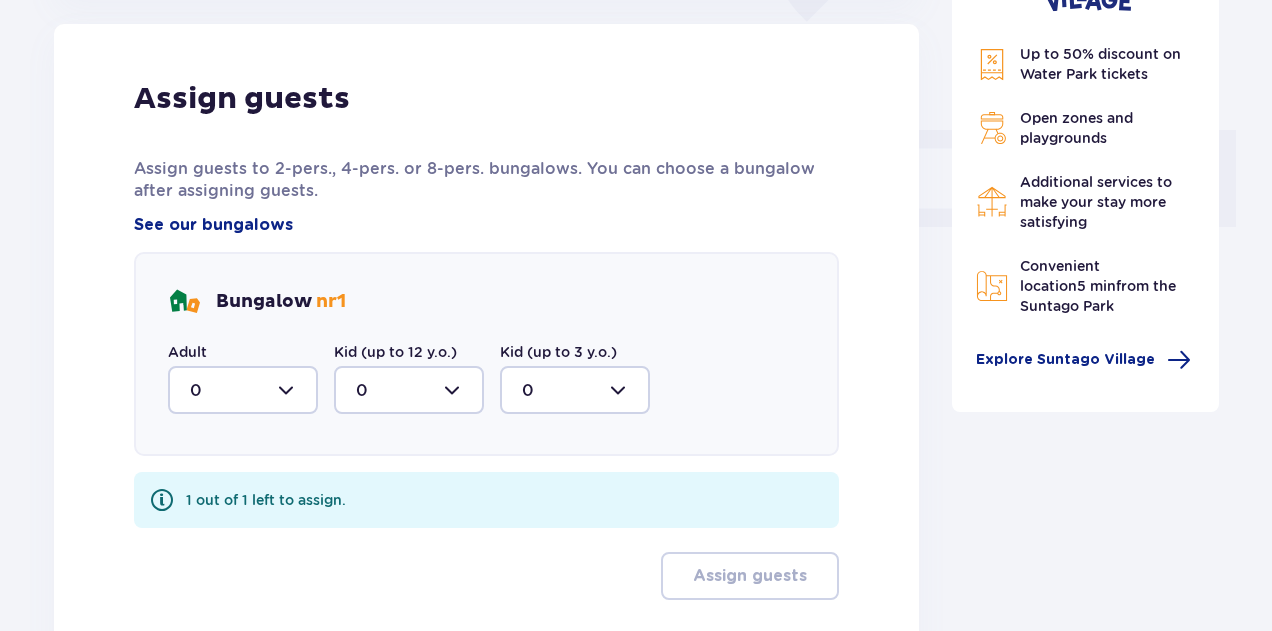 click at bounding box center (243, 390) 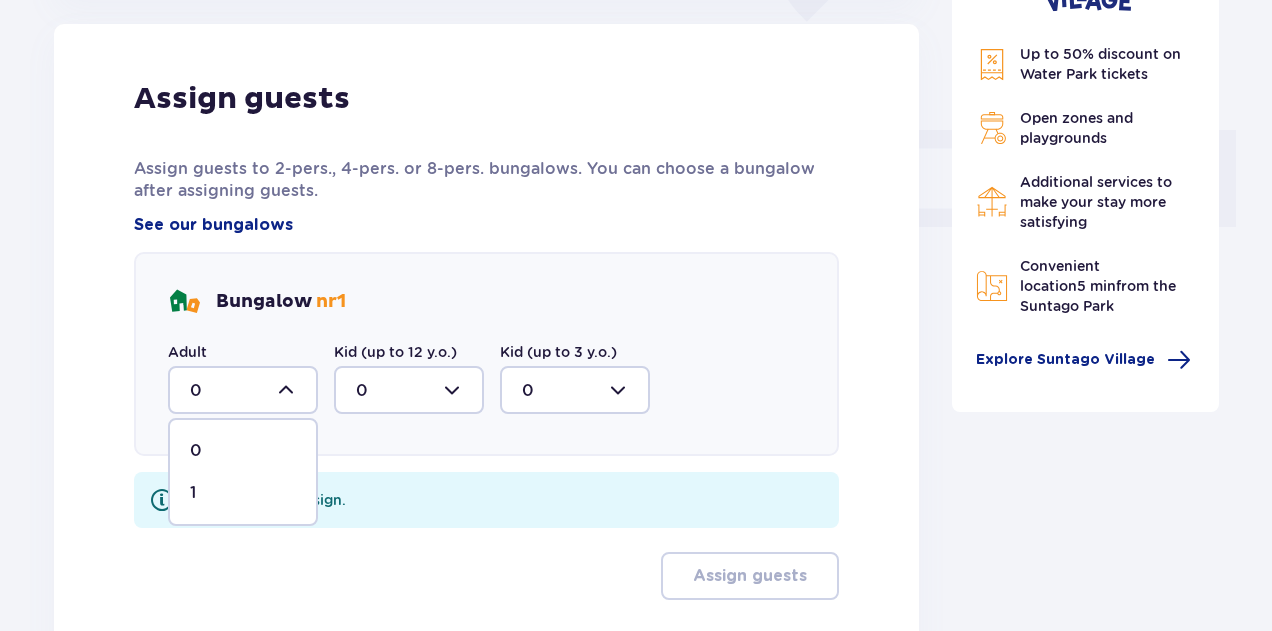 click on "1" at bounding box center [243, 493] 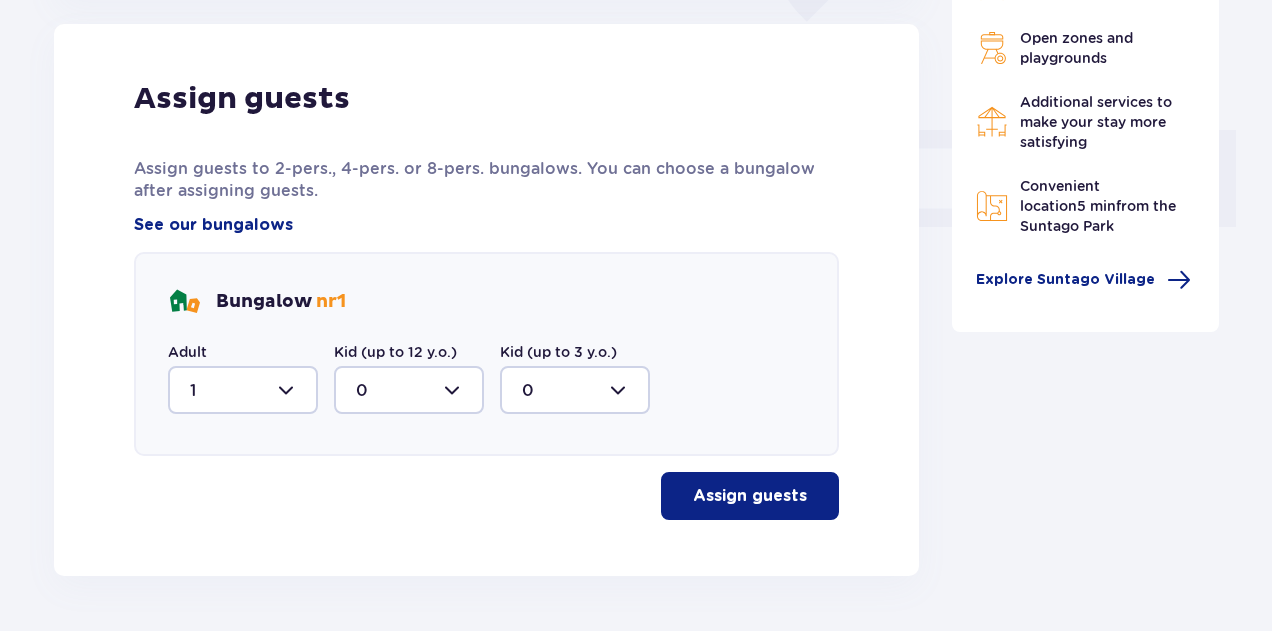 click on "Assign guests" at bounding box center [750, 496] 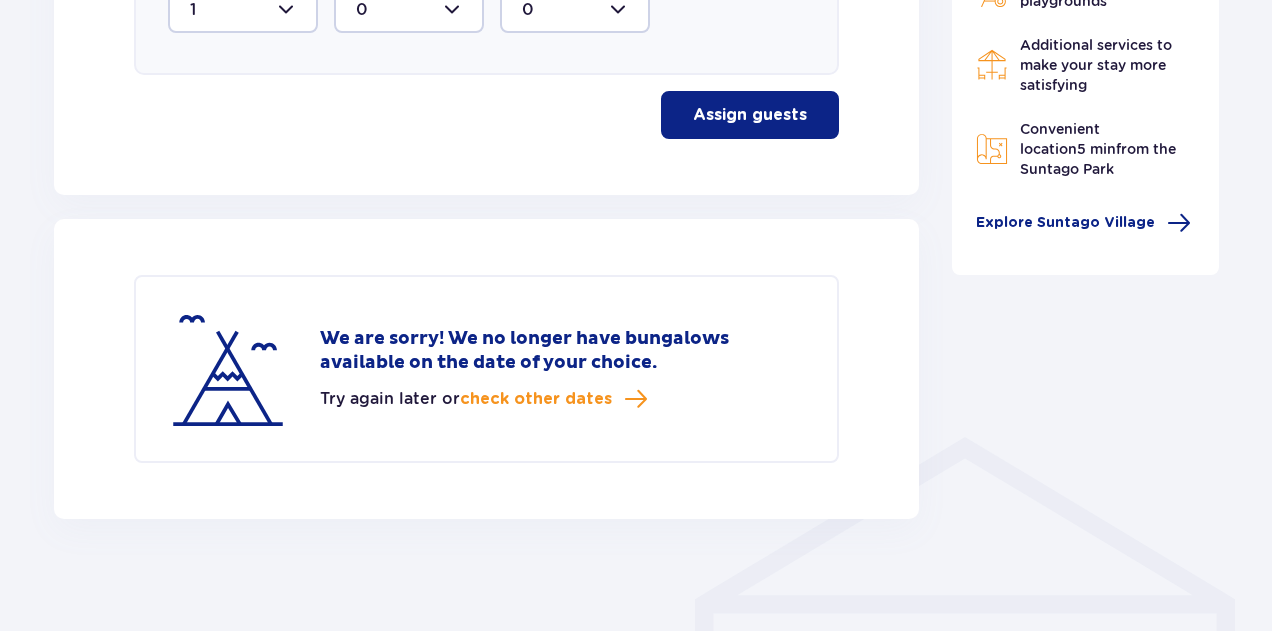 scroll, scrollTop: 1194, scrollLeft: 0, axis: vertical 